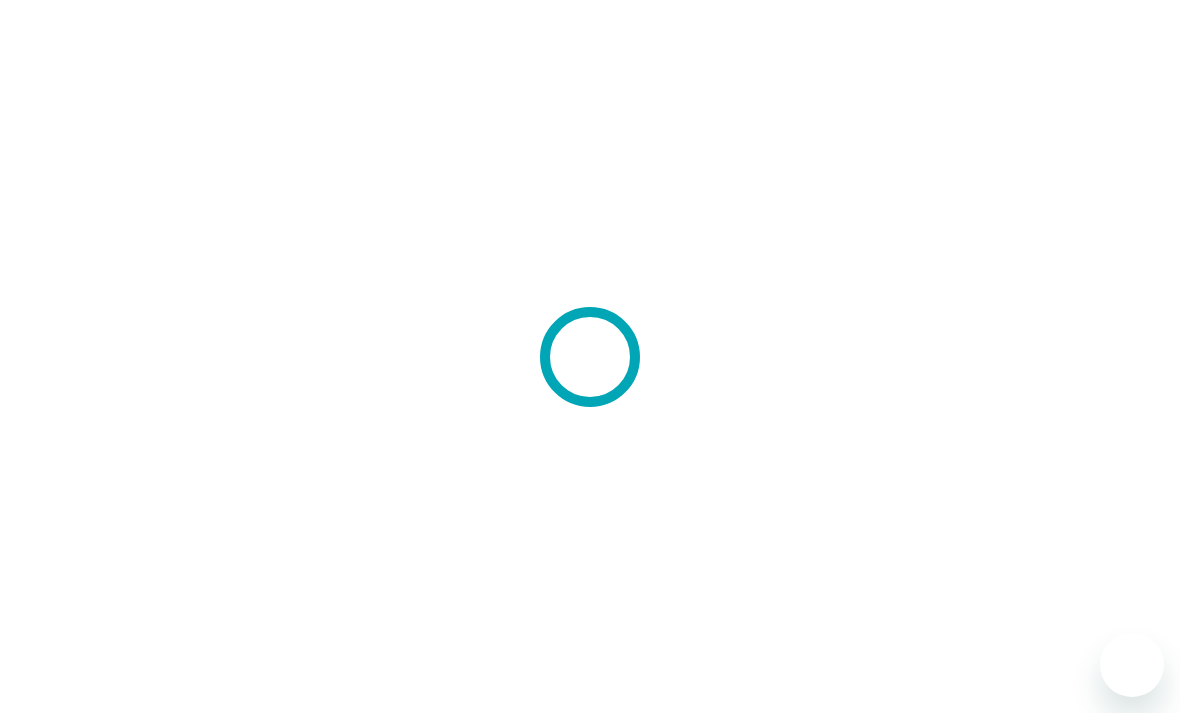 scroll, scrollTop: 0, scrollLeft: 0, axis: both 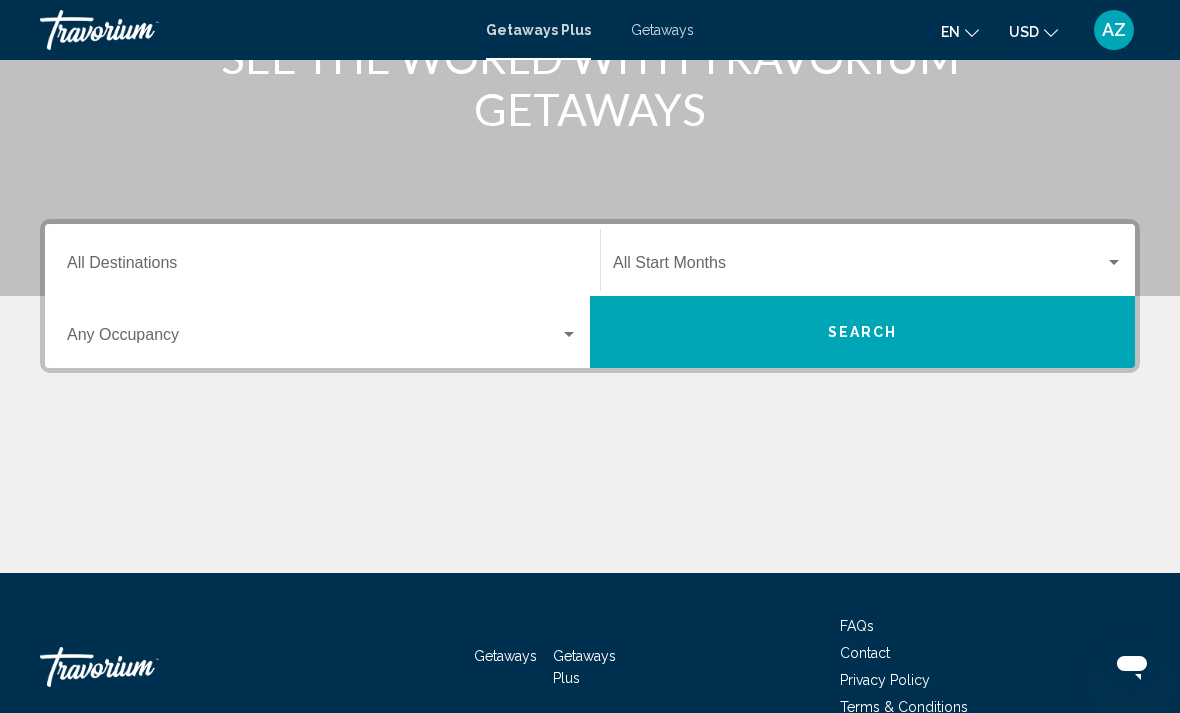 click at bounding box center [313, 339] 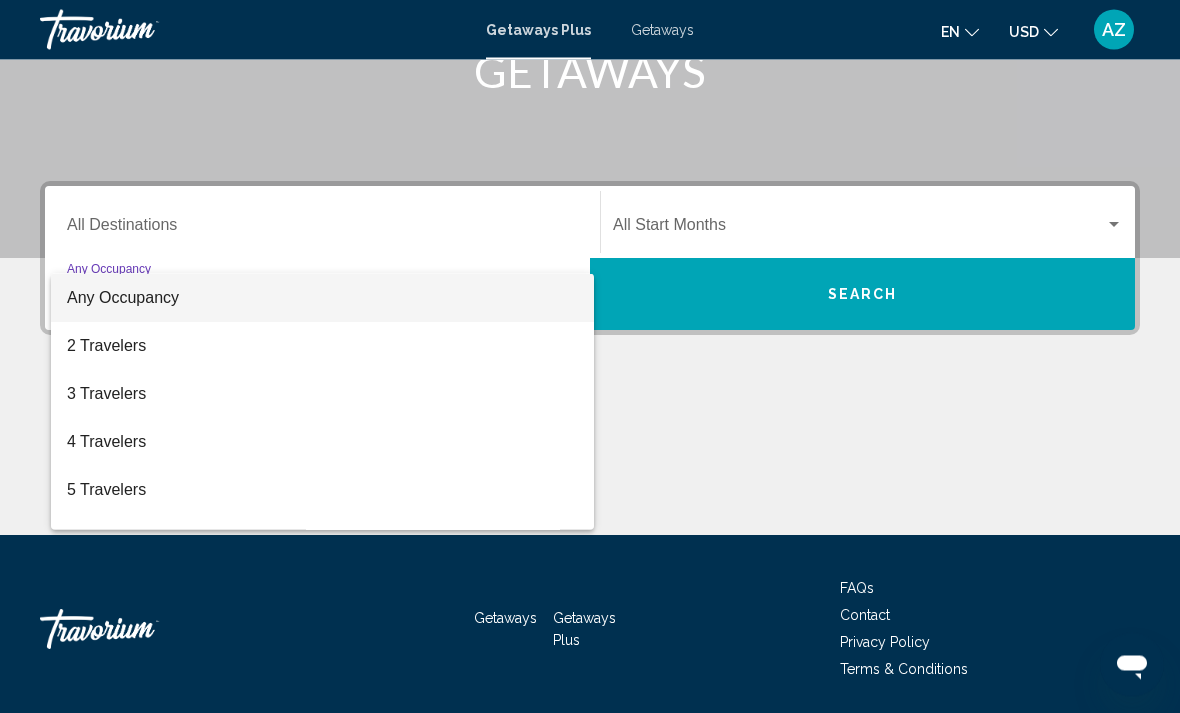 scroll, scrollTop: 345, scrollLeft: 0, axis: vertical 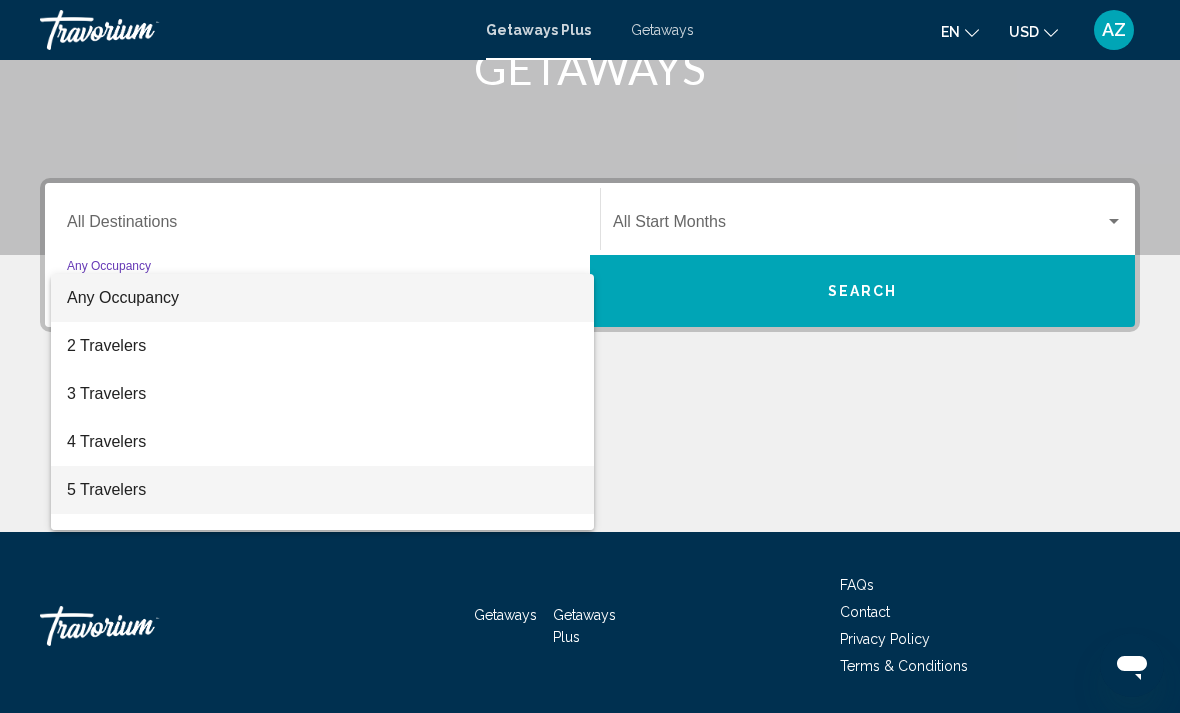 click on "5 Travelers" at bounding box center [322, 490] 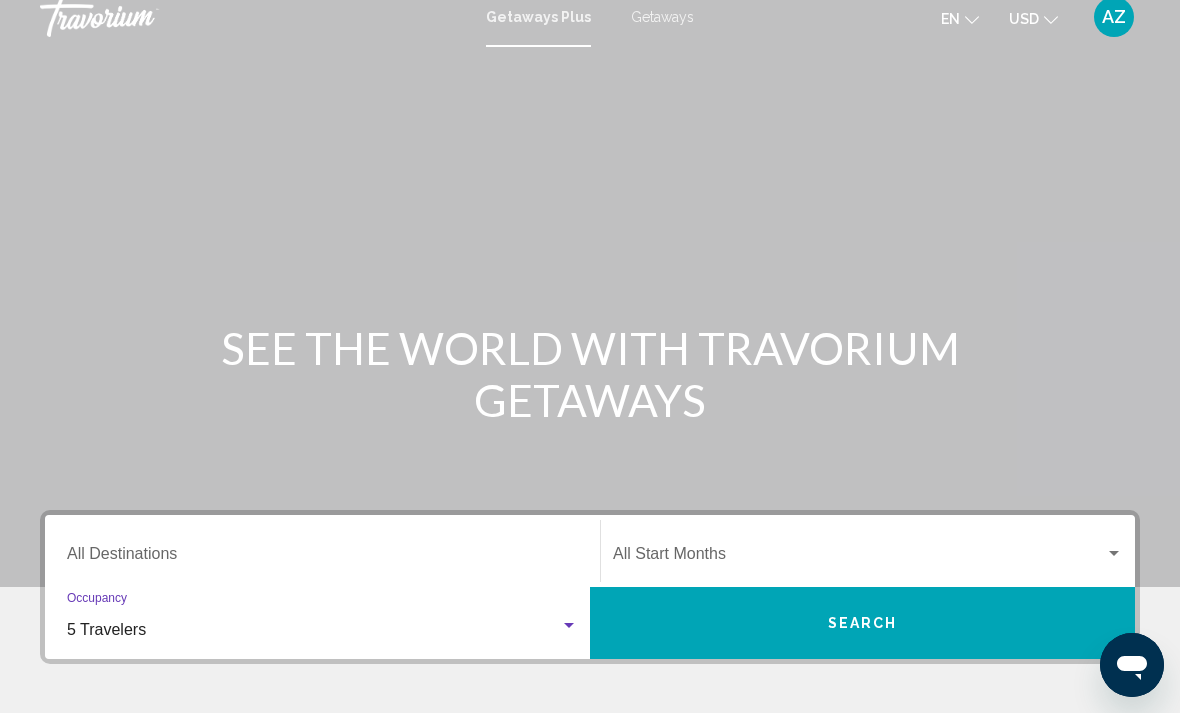 scroll, scrollTop: 0, scrollLeft: 0, axis: both 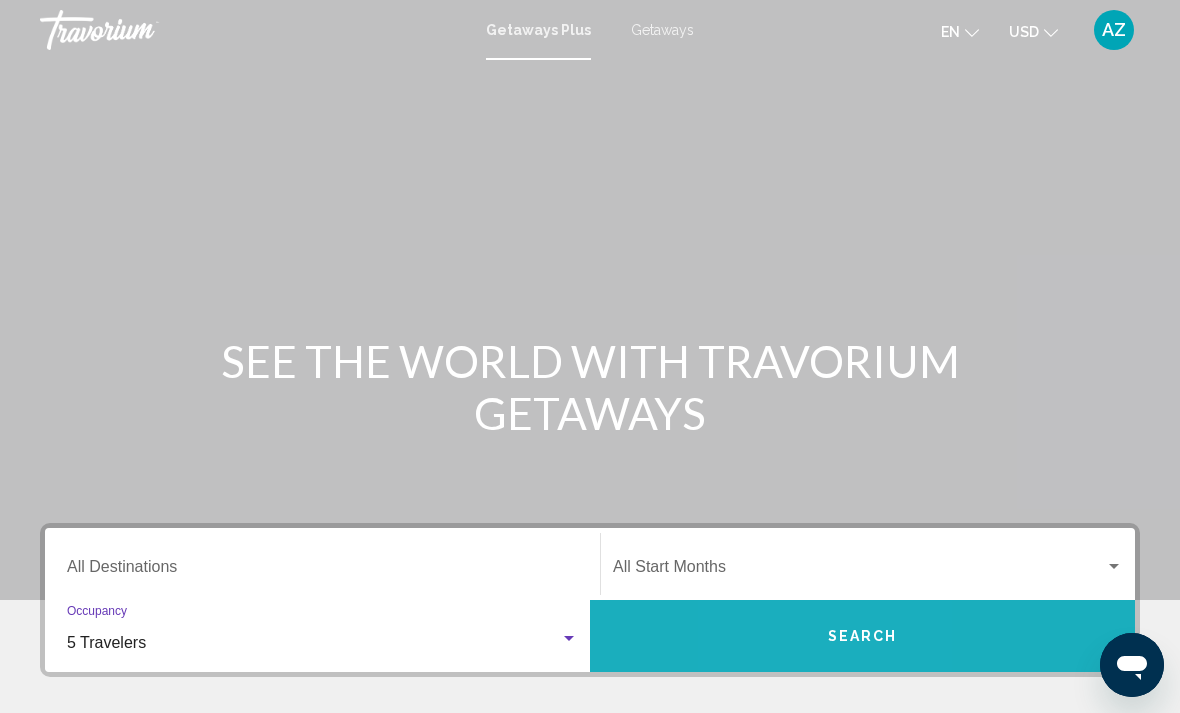 click on "Search" at bounding box center [862, 636] 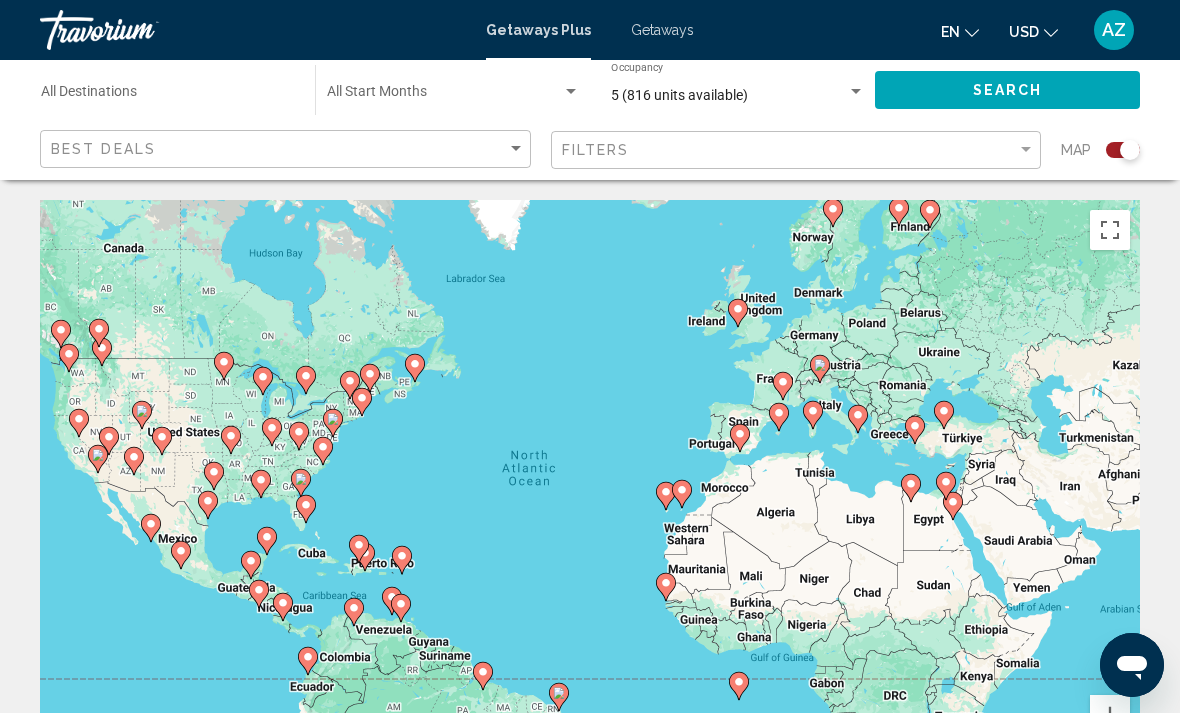 click on "Destination All Destinations" at bounding box center [168, 96] 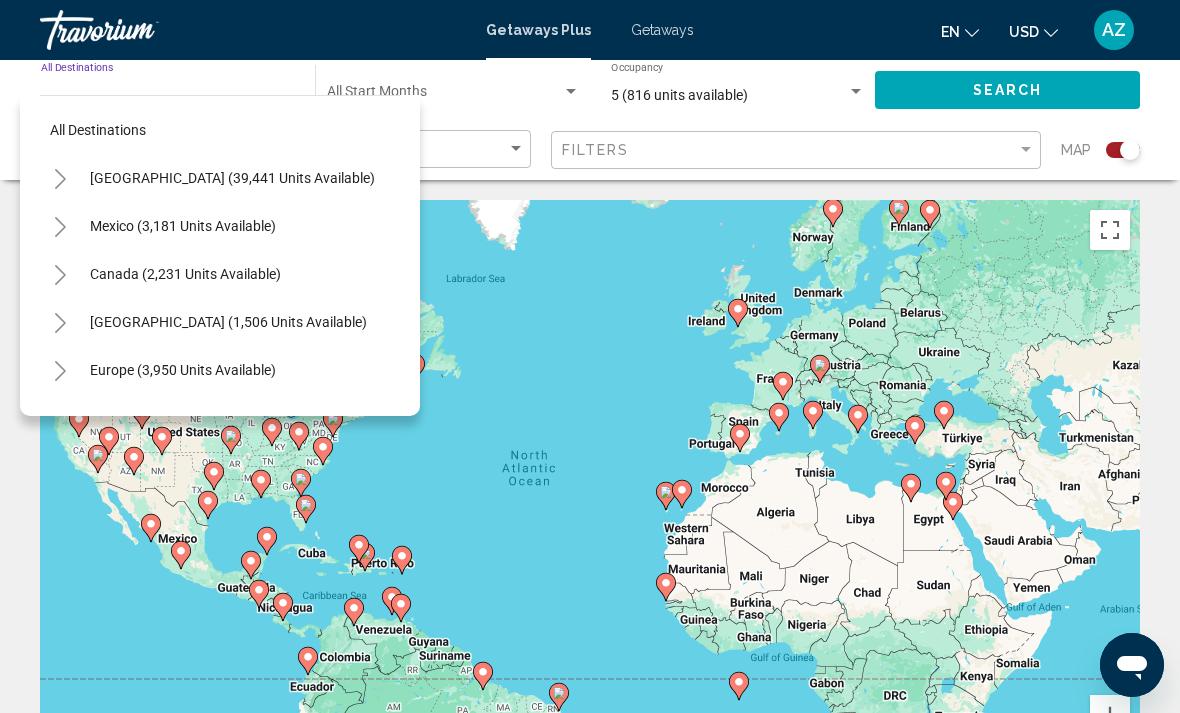 click on "United States (39,441 units available)" at bounding box center (183, 226) 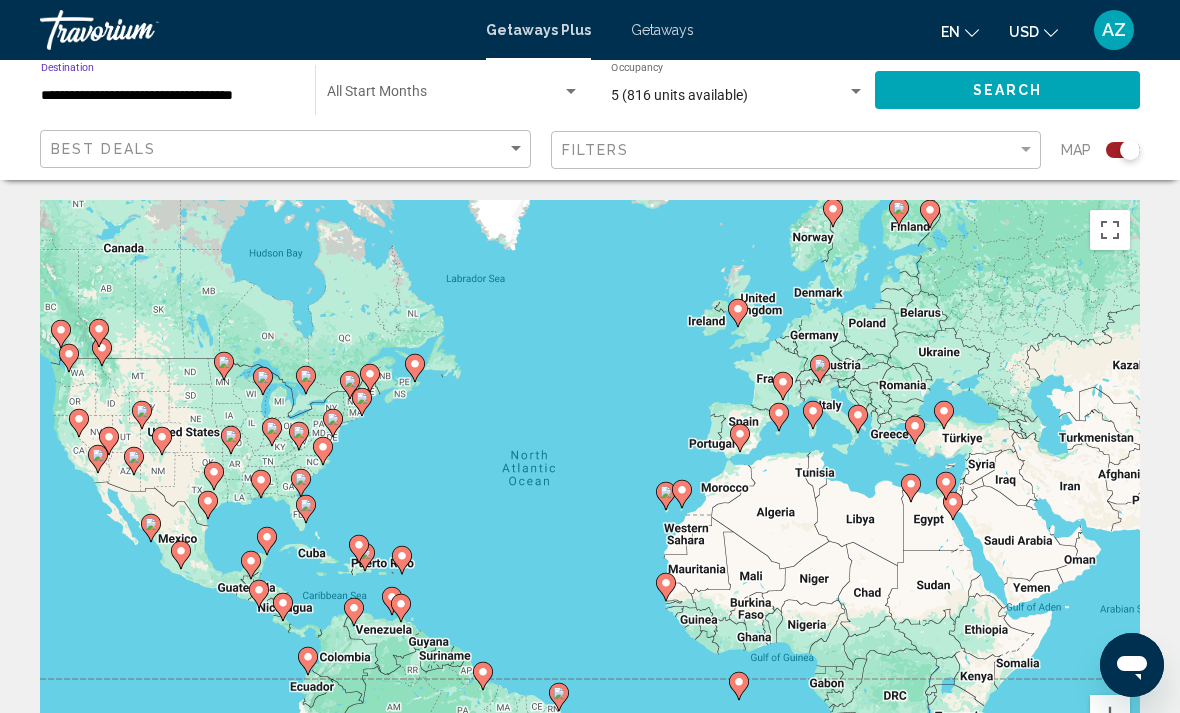 click at bounding box center (444, 96) 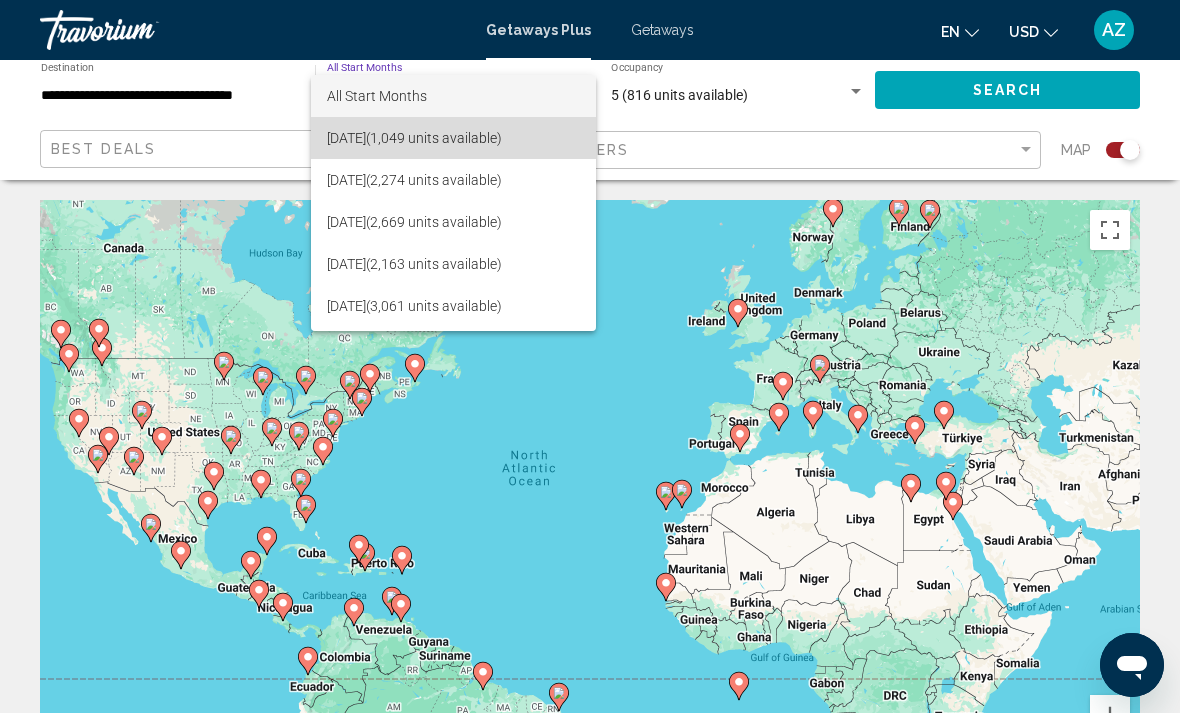 click on "July 2025  (1,049 units available)" at bounding box center [453, 138] 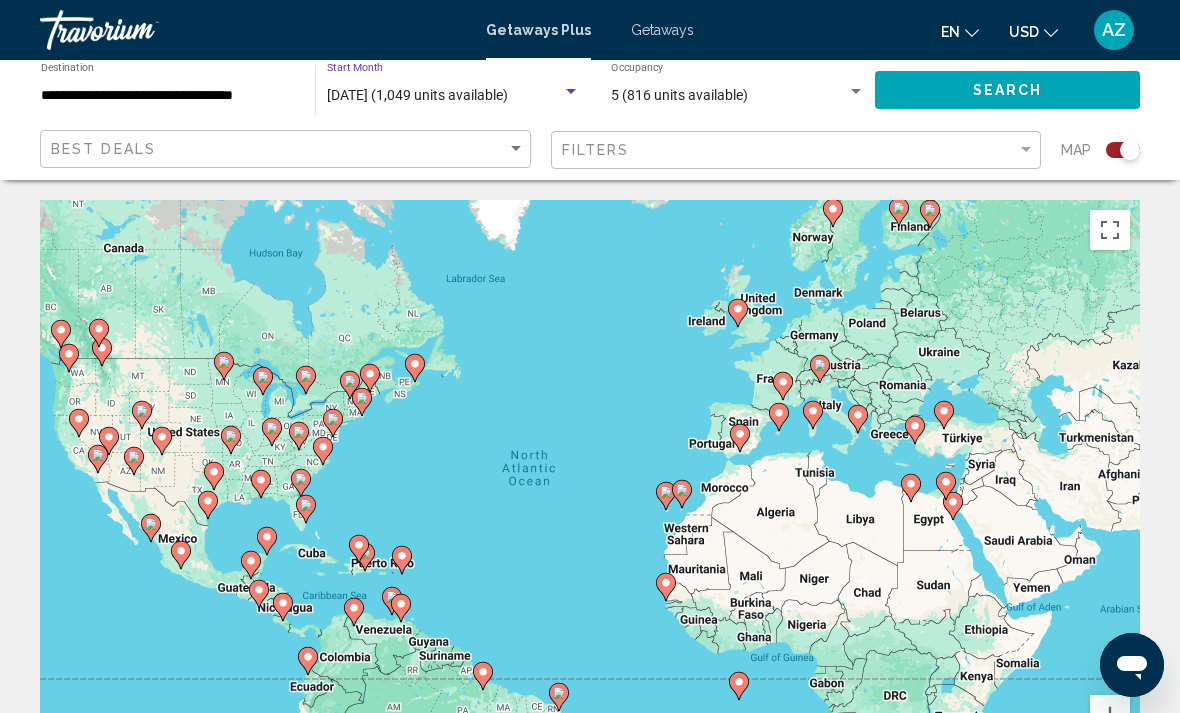 click on "Search" 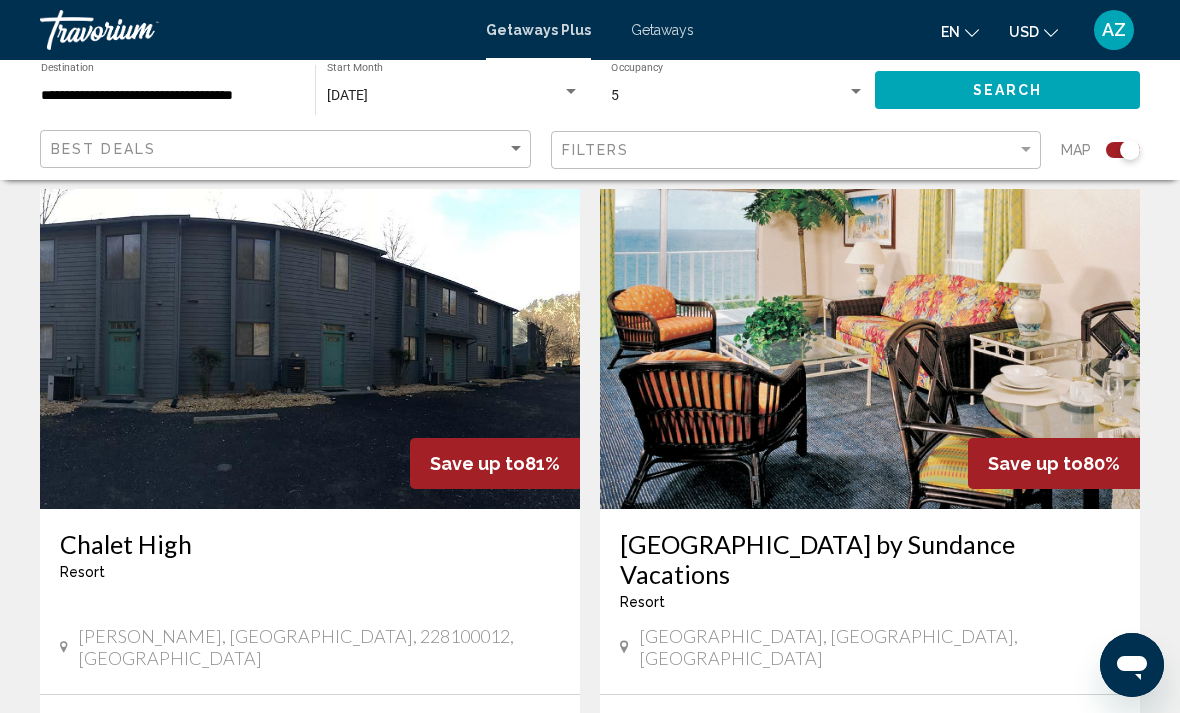 scroll, scrollTop: 4182, scrollLeft: 0, axis: vertical 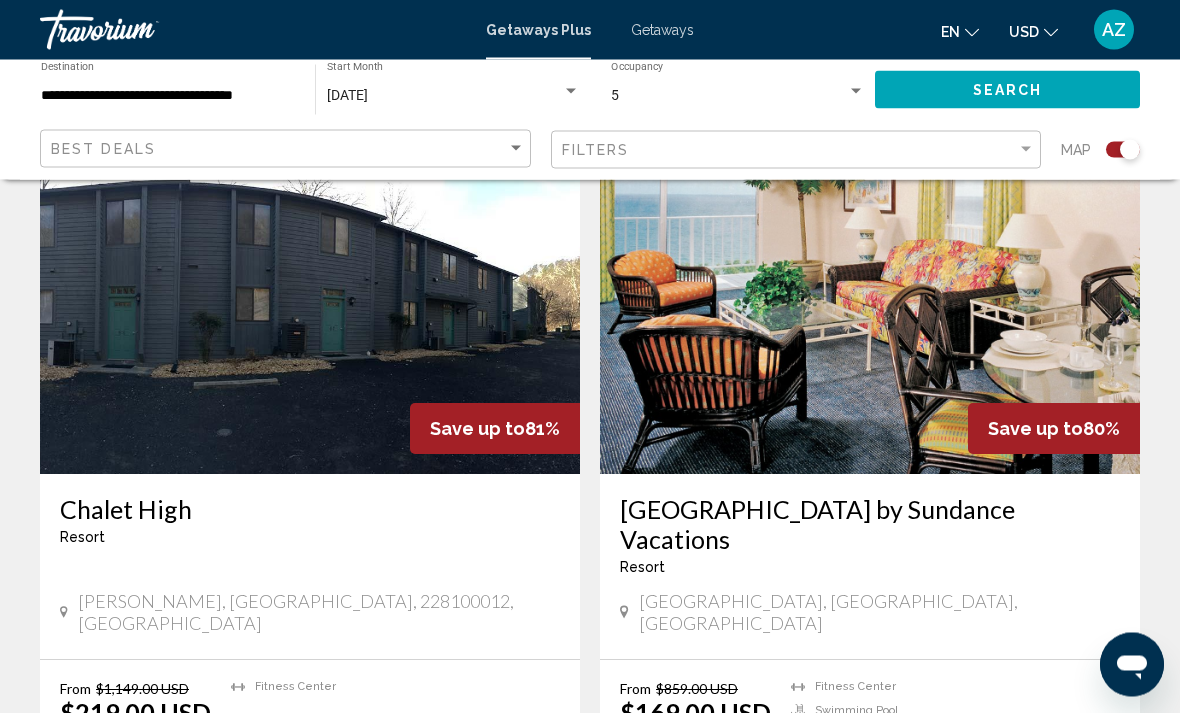 click on "page  2" at bounding box center [555, 870] 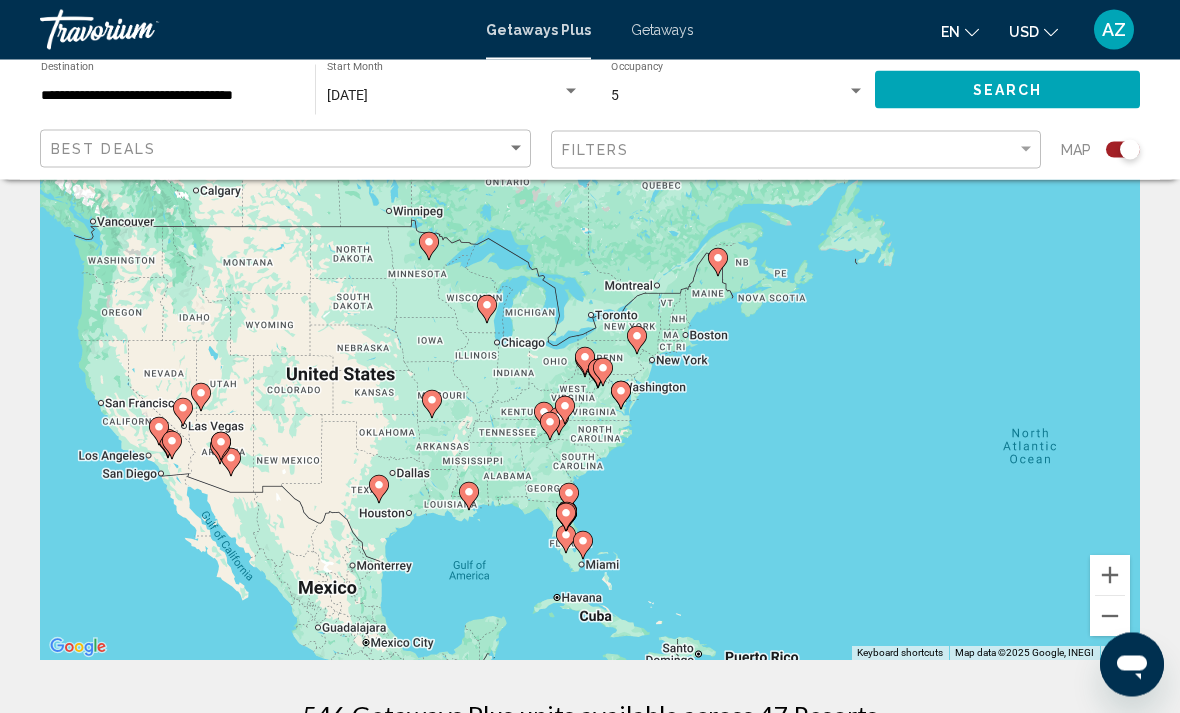 scroll, scrollTop: 0, scrollLeft: 0, axis: both 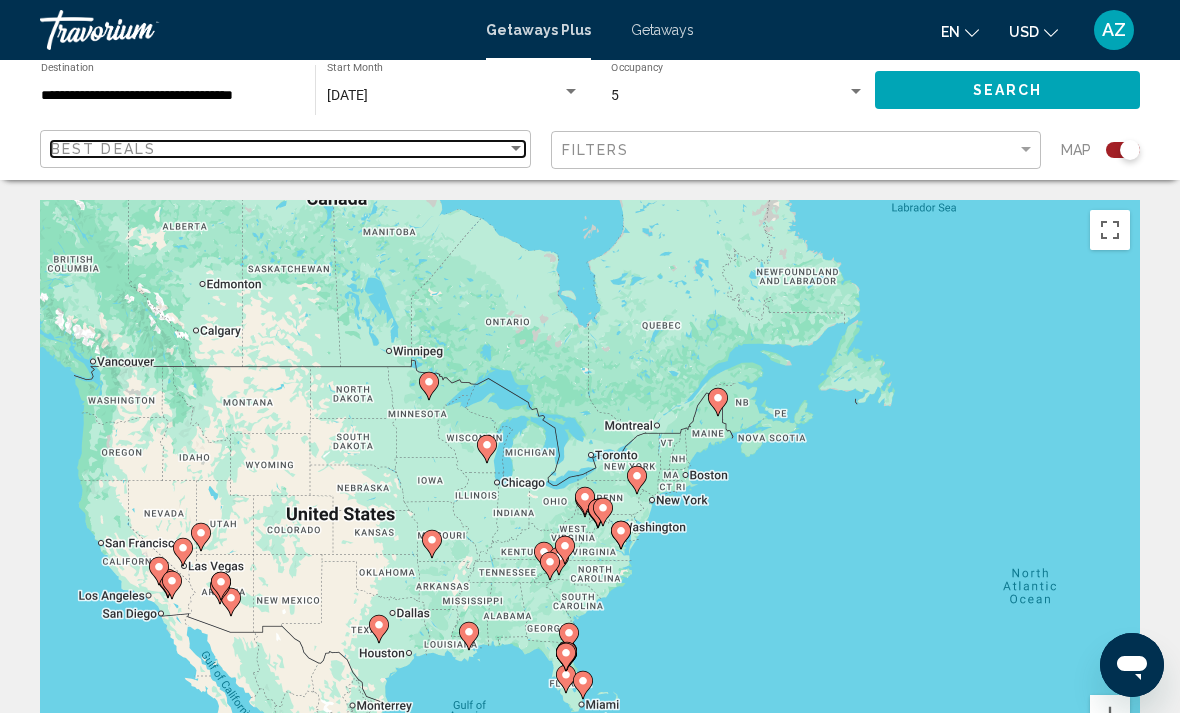 click on "Best Deals" at bounding box center [279, 149] 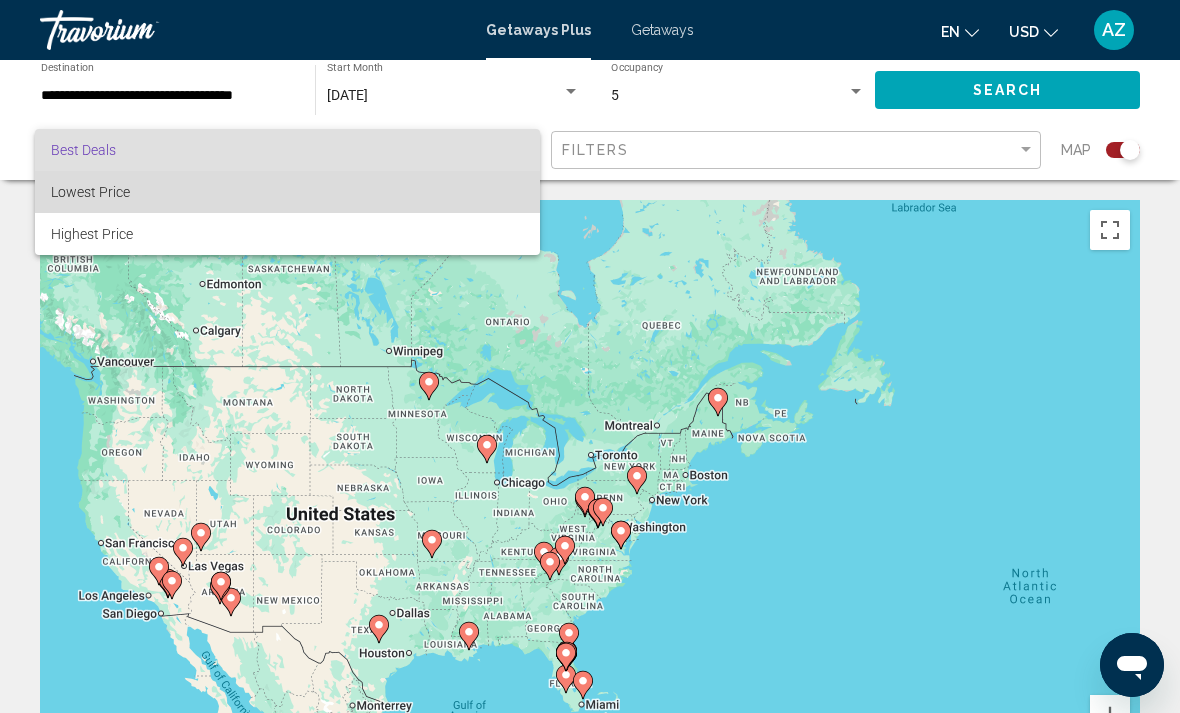 click on "Lowest Price" at bounding box center (287, 192) 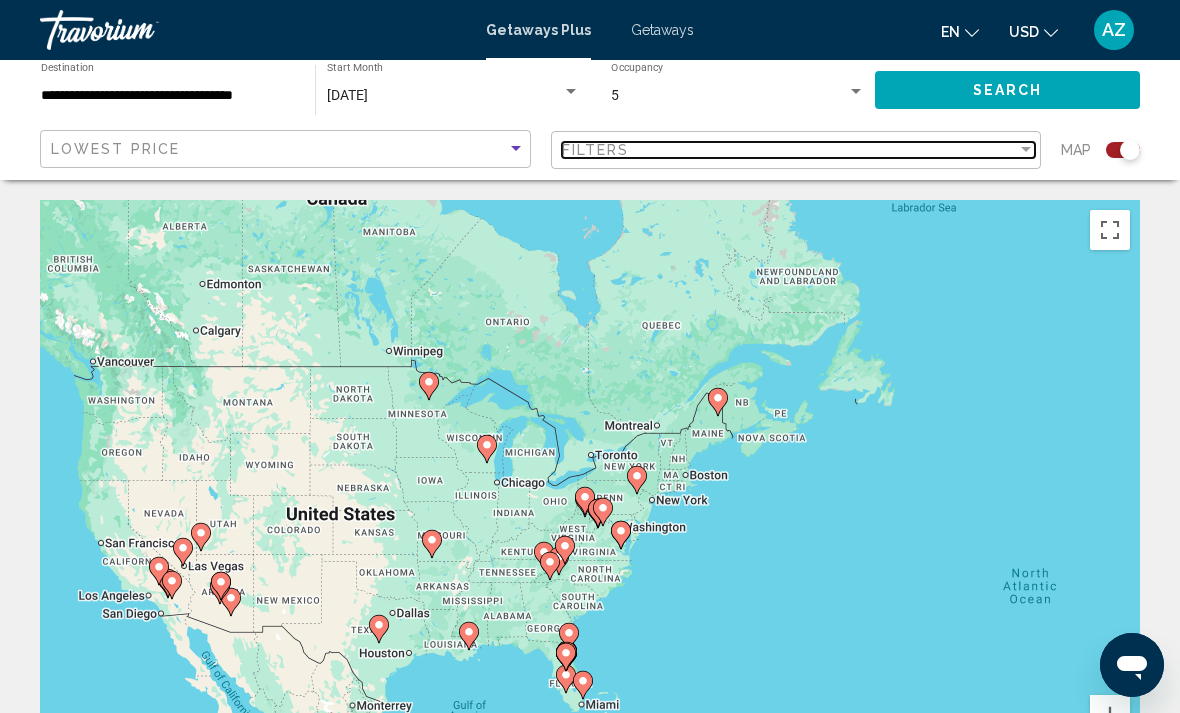 click on "Filters" at bounding box center [790, 150] 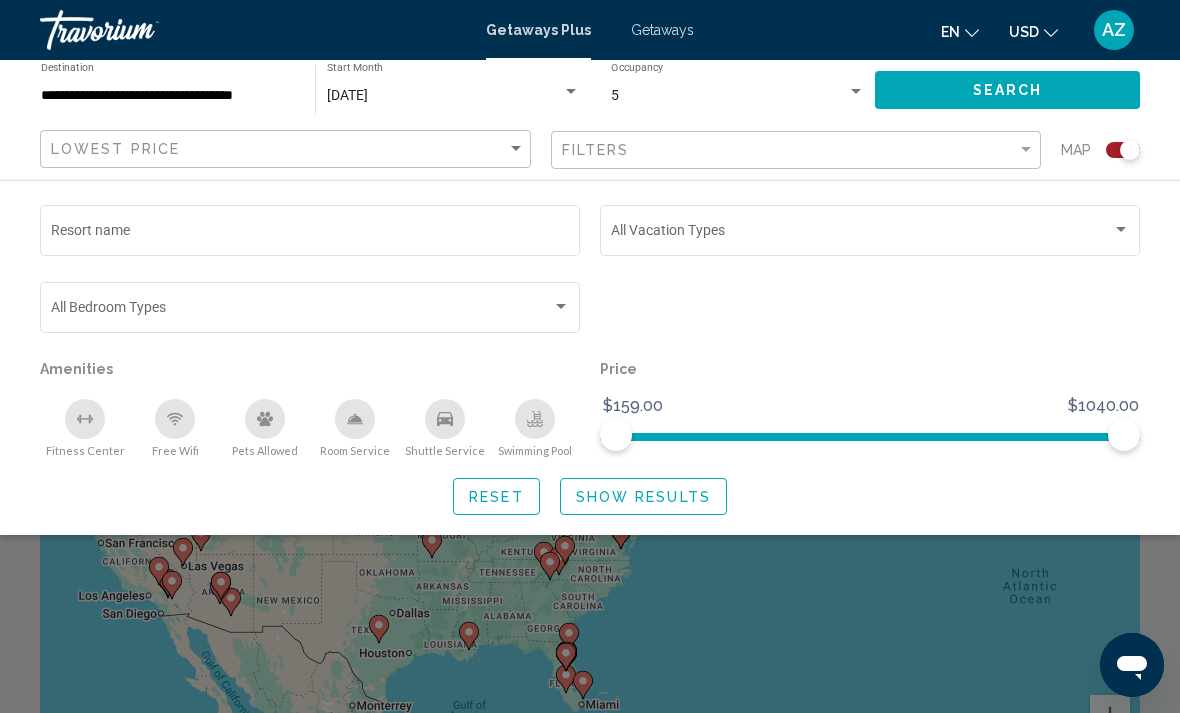 click on "Resort name" at bounding box center (310, 234) 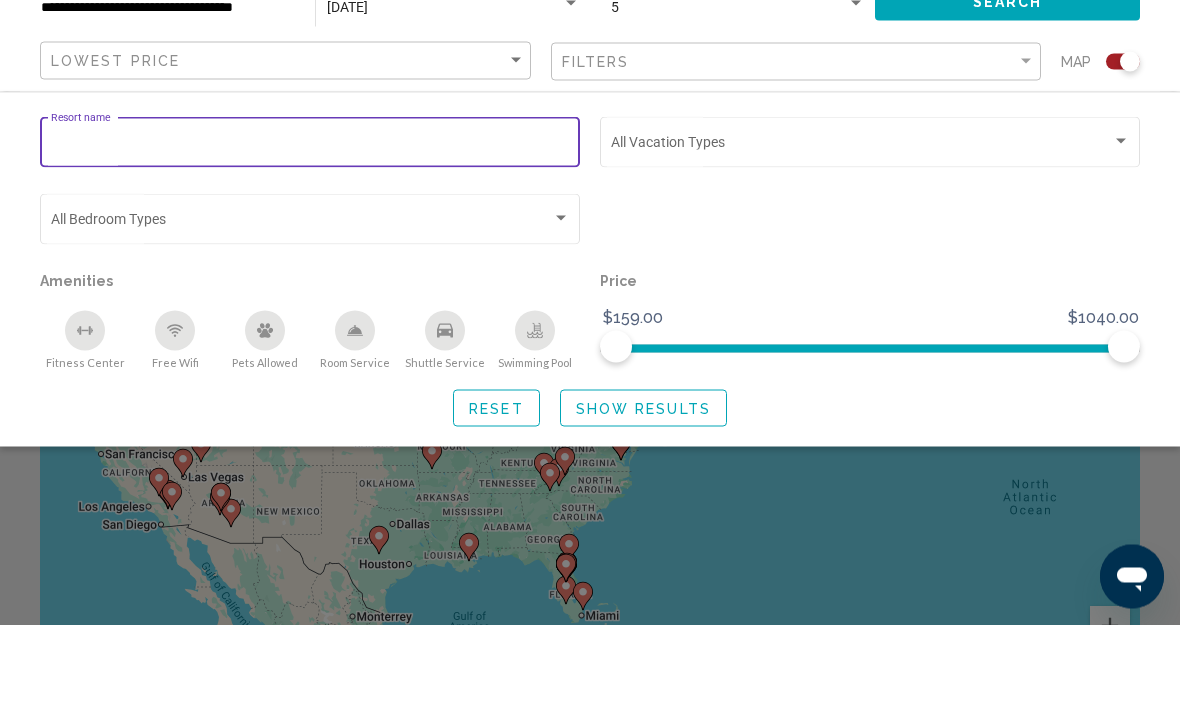 click at bounding box center [301, 311] 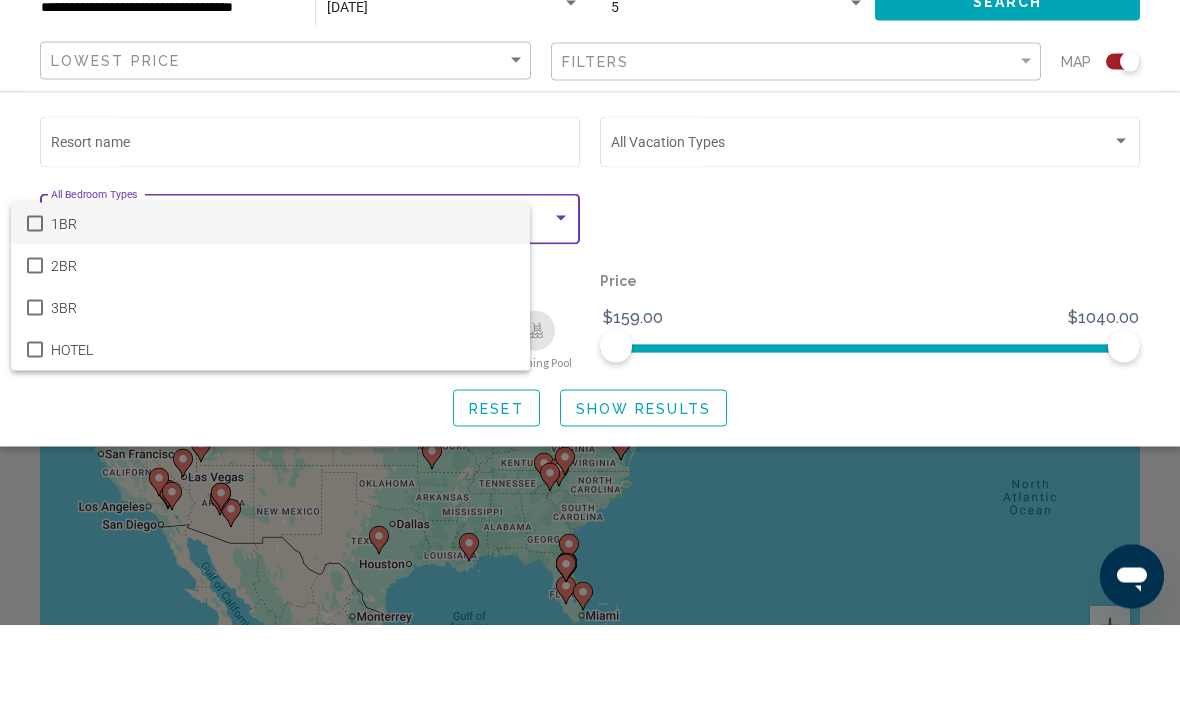 scroll, scrollTop: 89, scrollLeft: 0, axis: vertical 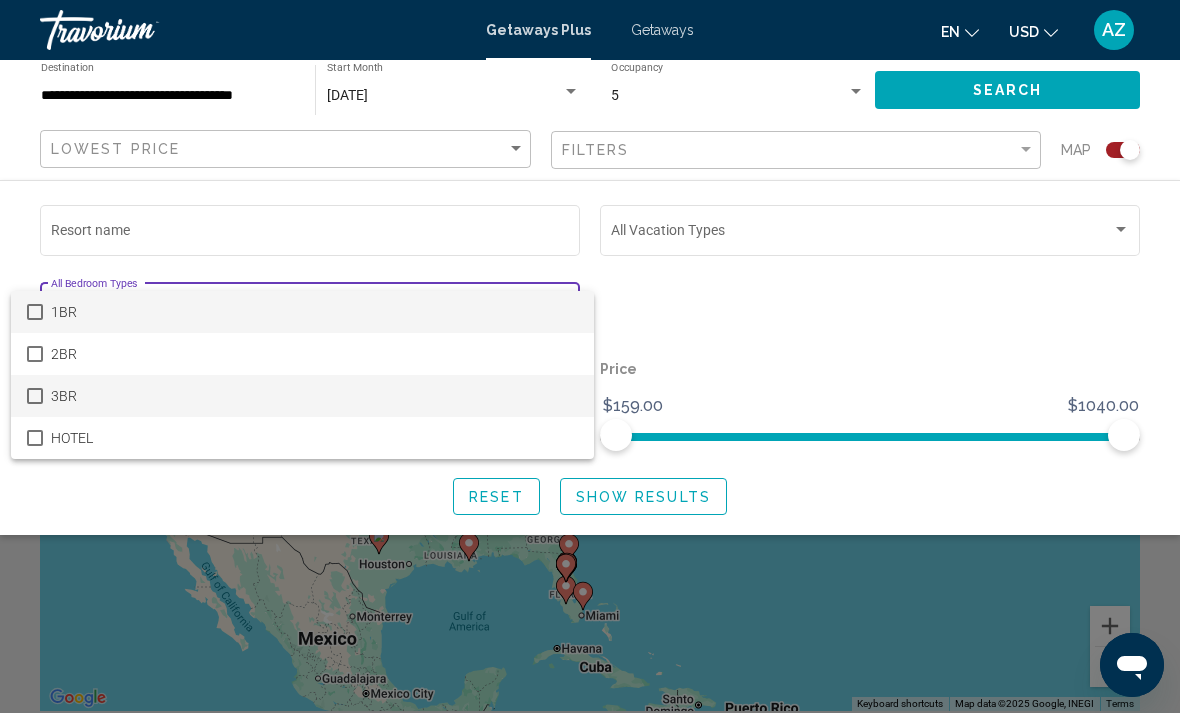 click on "3BR" at bounding box center [314, 396] 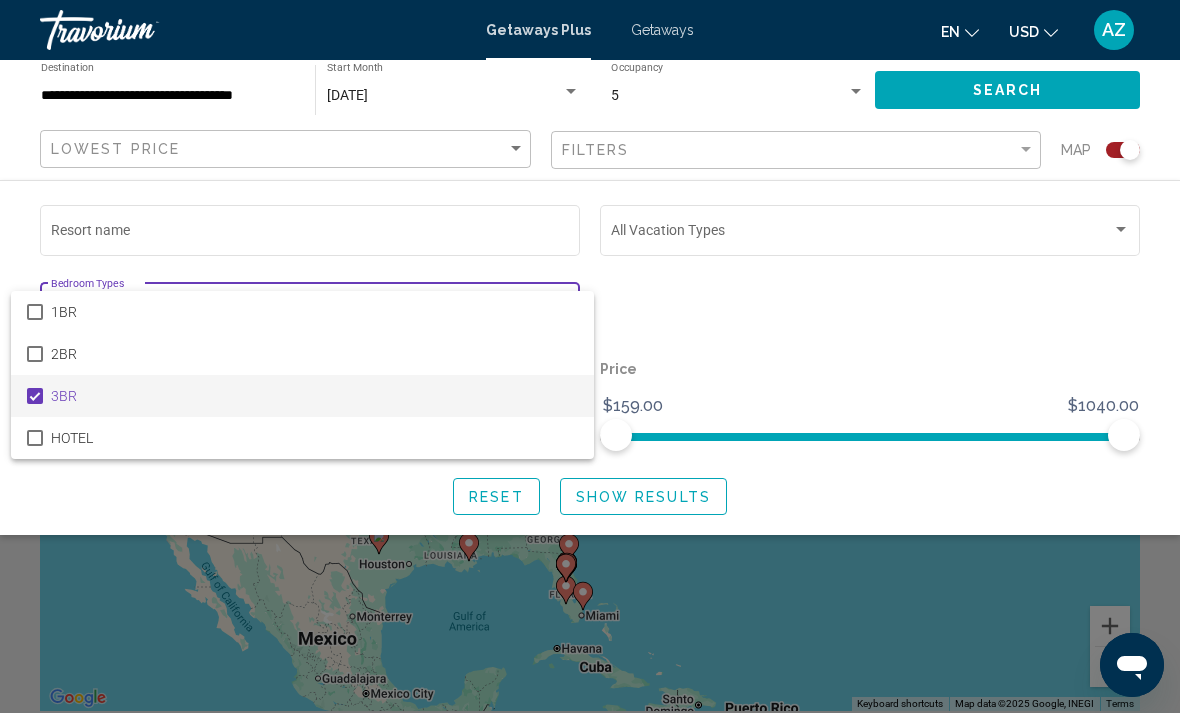 click at bounding box center (590, 356) 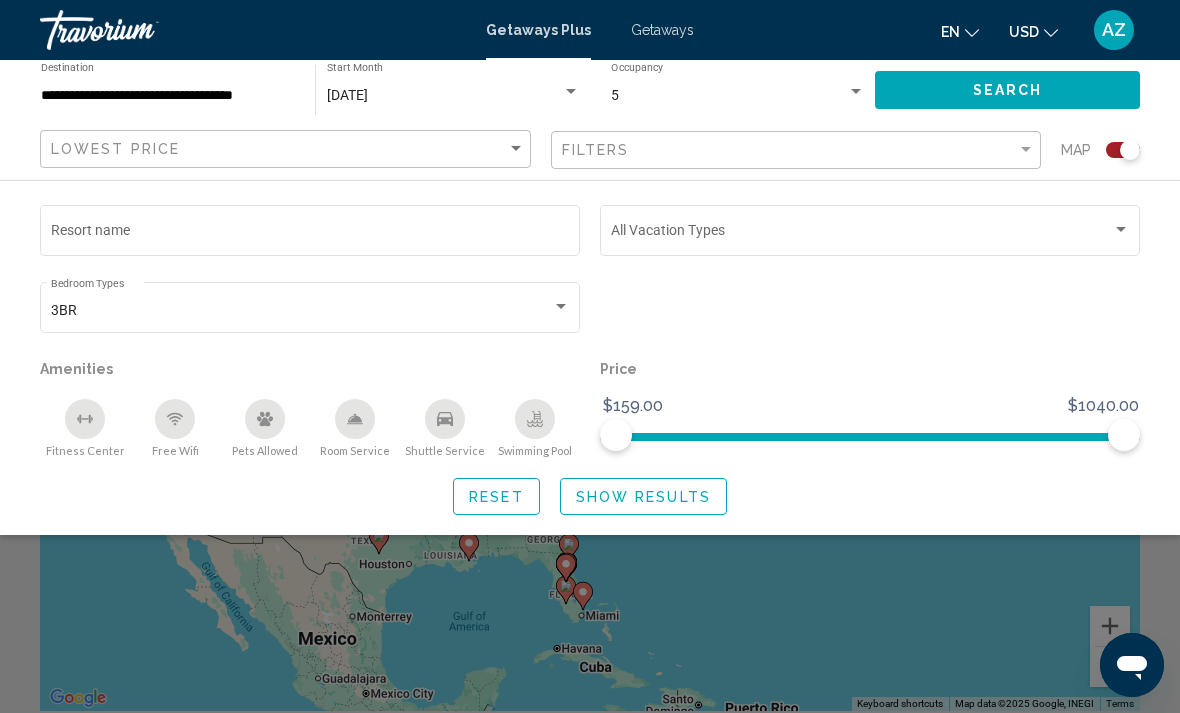 click on "Vacation Types All Vacation Types" 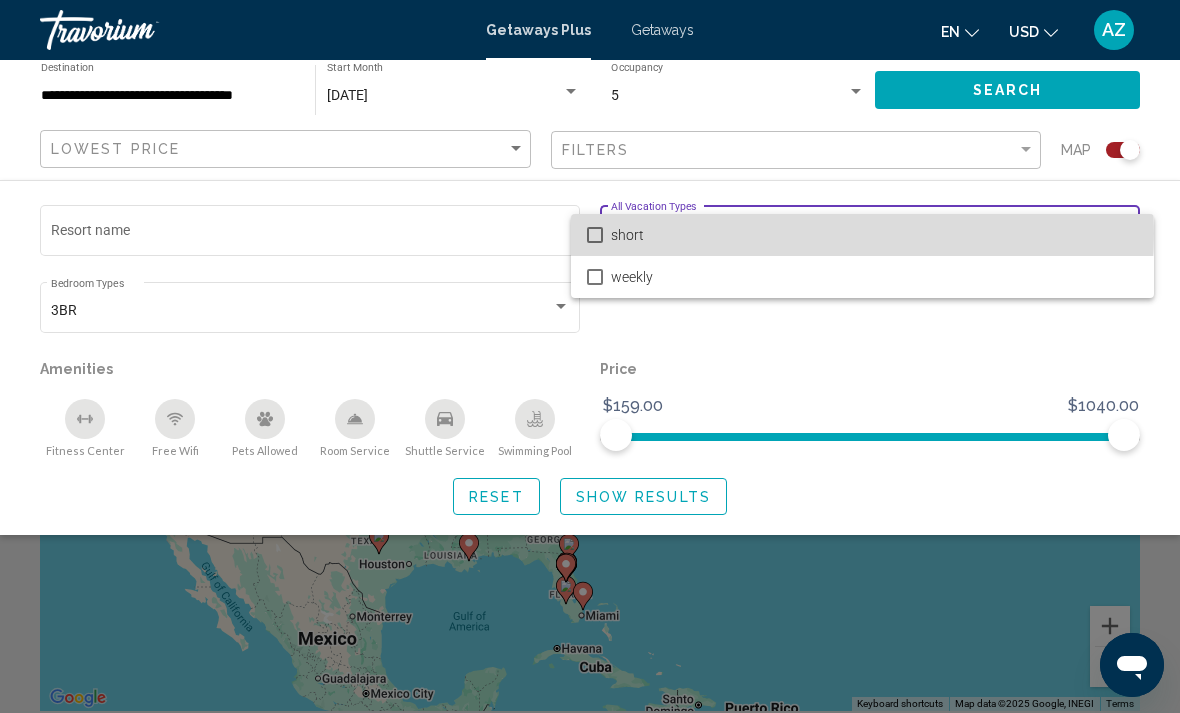 click on "short" at bounding box center [874, 235] 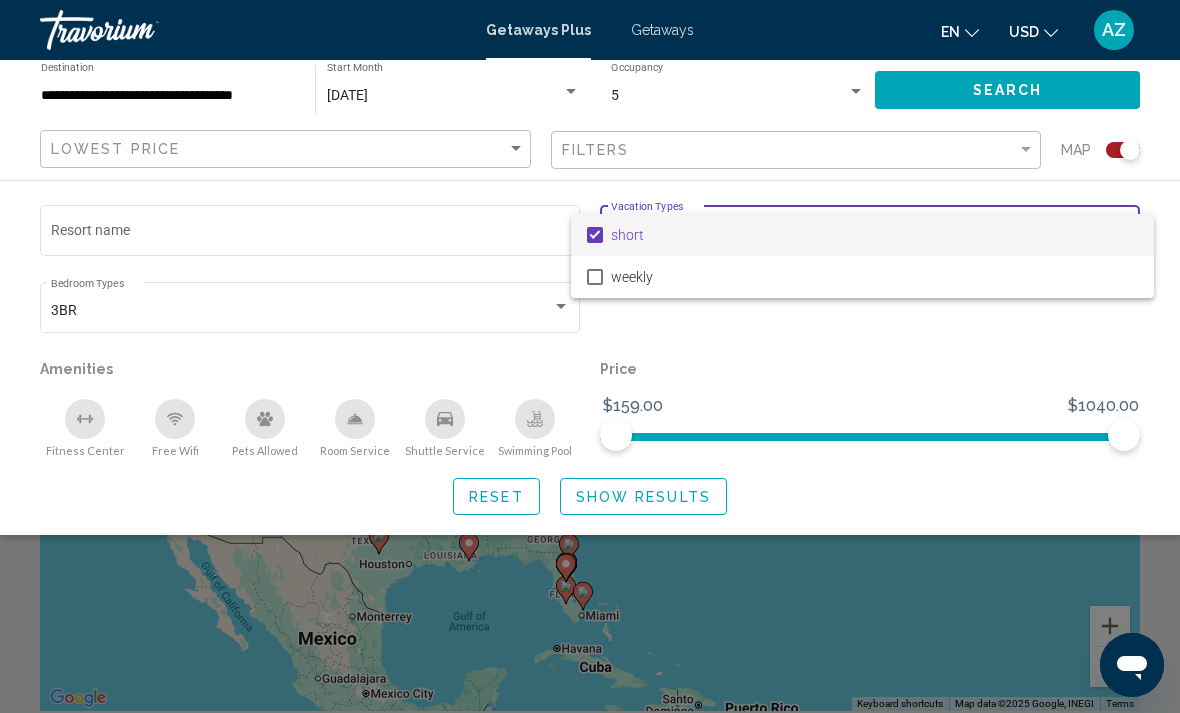 click at bounding box center (590, 356) 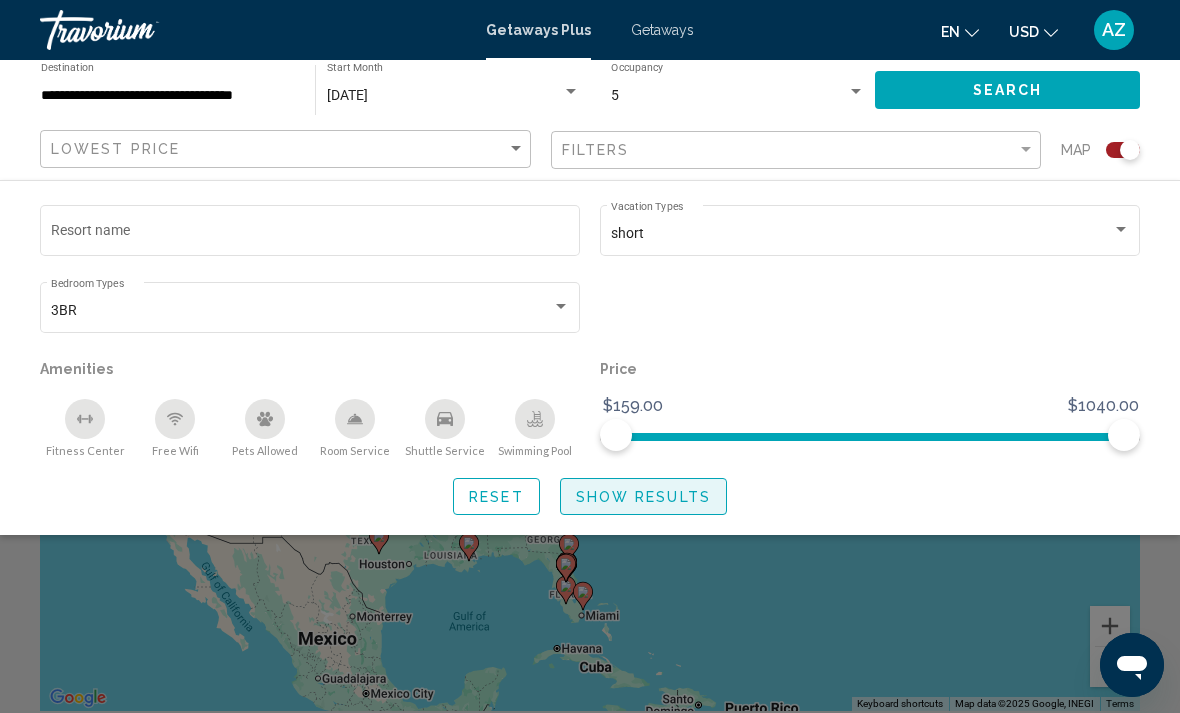 click on "Show Results" 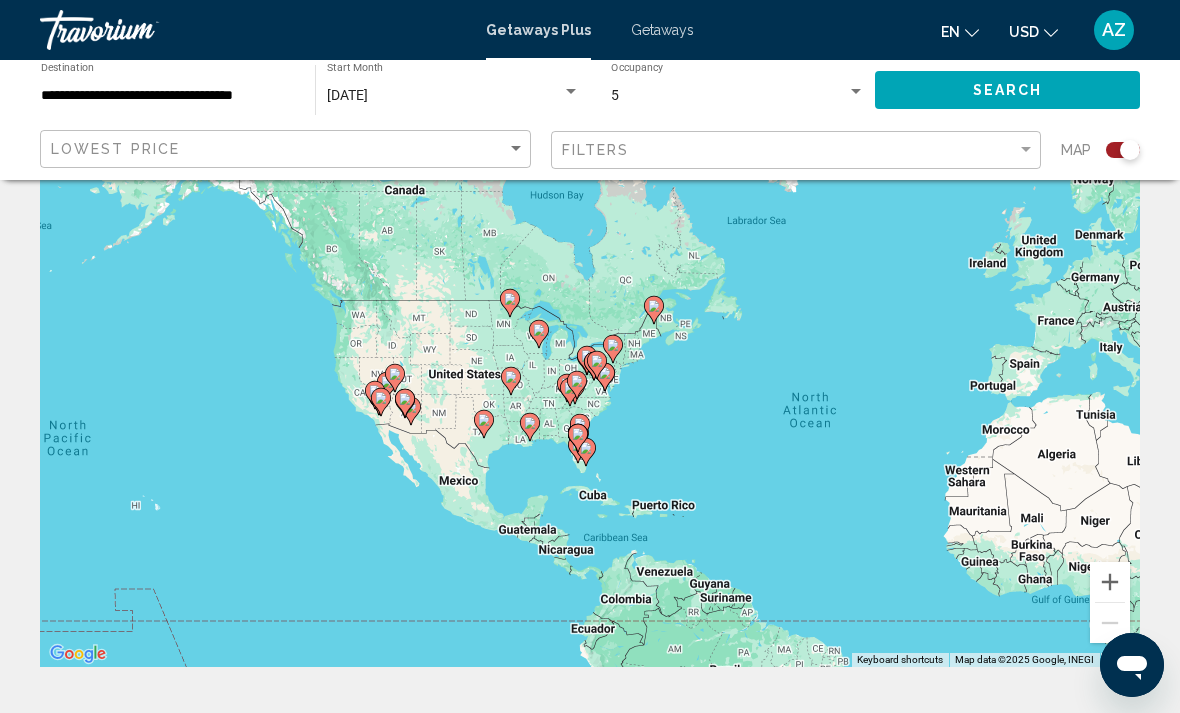 scroll, scrollTop: 0, scrollLeft: 0, axis: both 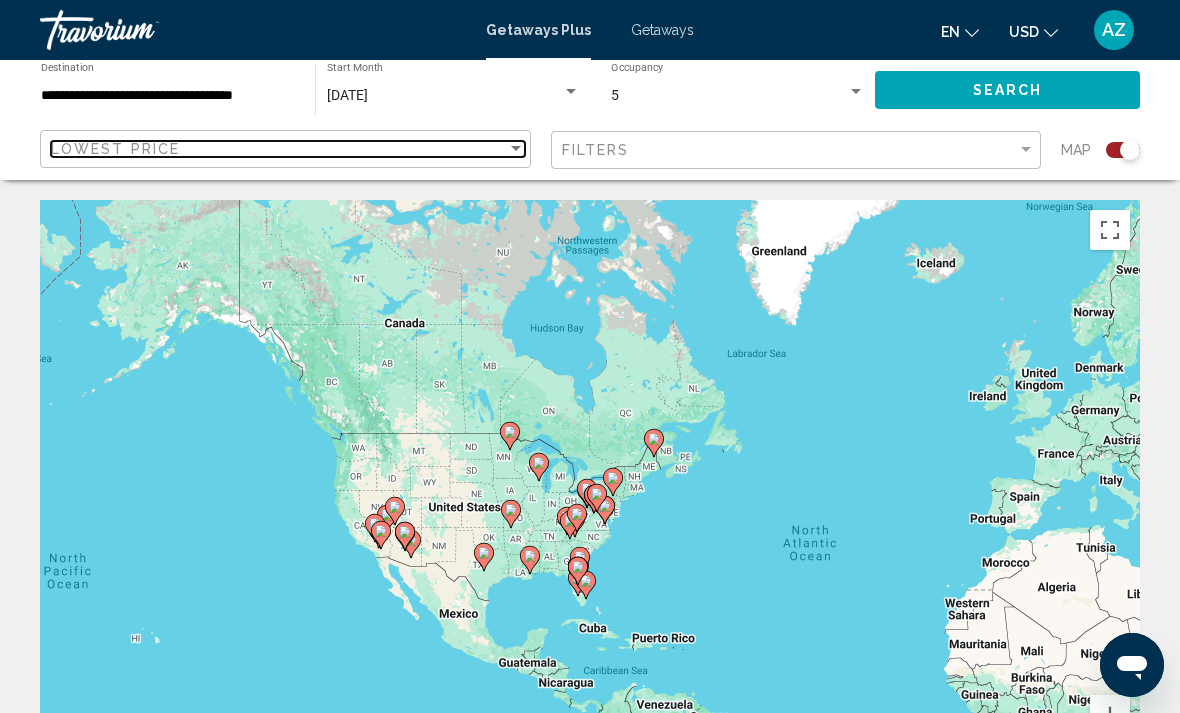 click on "Lowest Price" at bounding box center [279, 149] 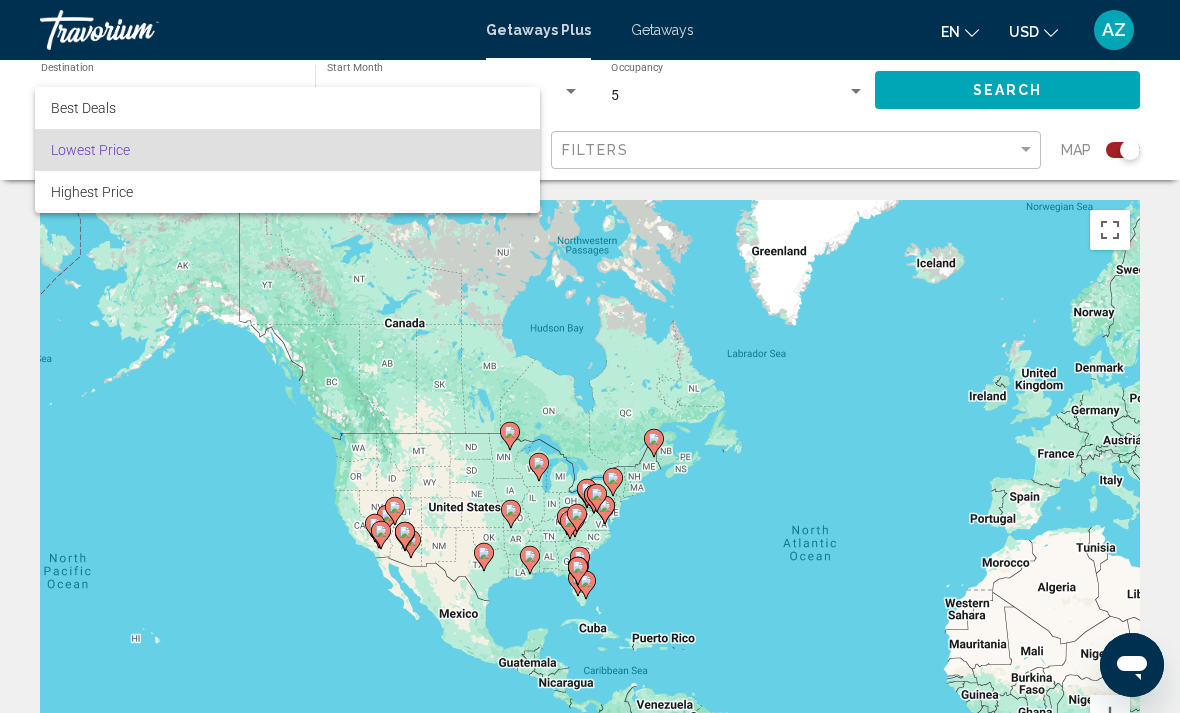 click at bounding box center [590, 356] 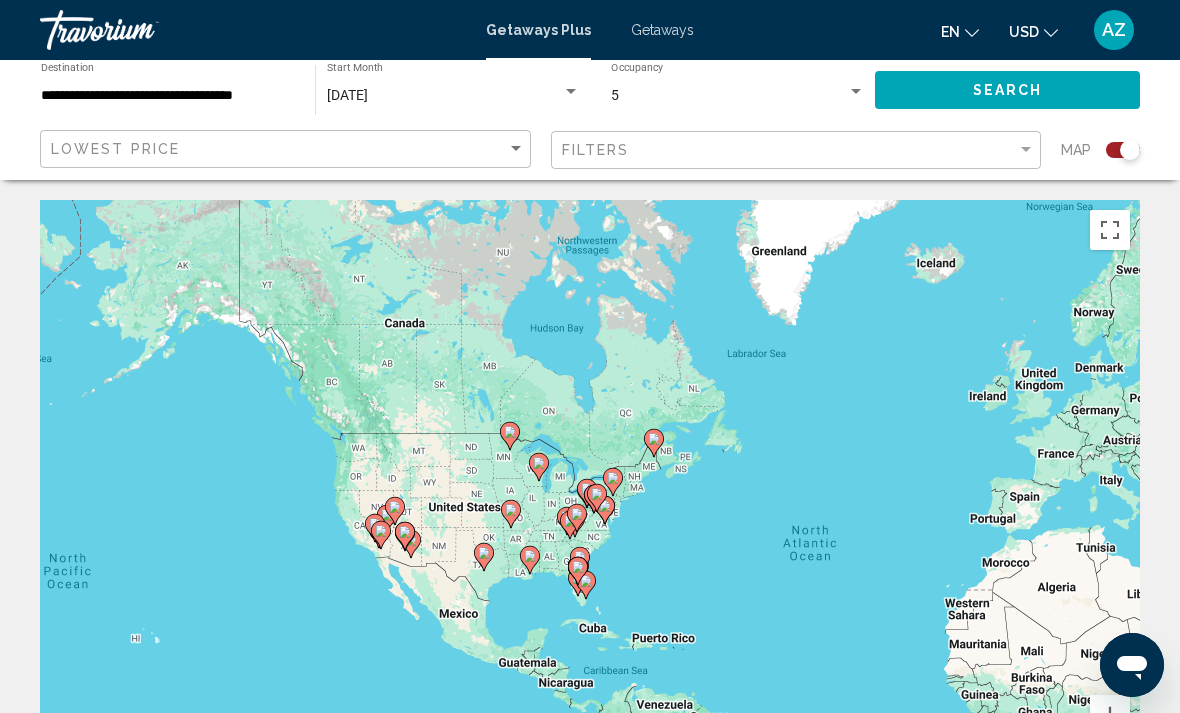 click on "**********" at bounding box center [168, 96] 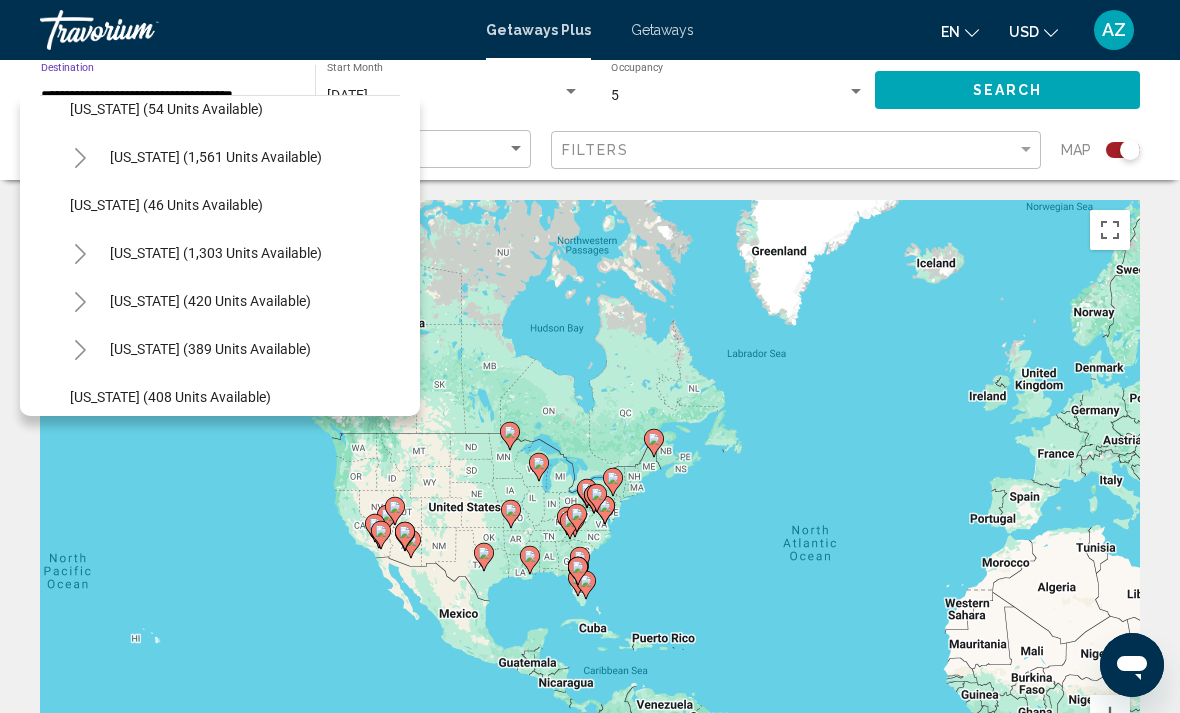 scroll, scrollTop: 1365, scrollLeft: 14, axis: both 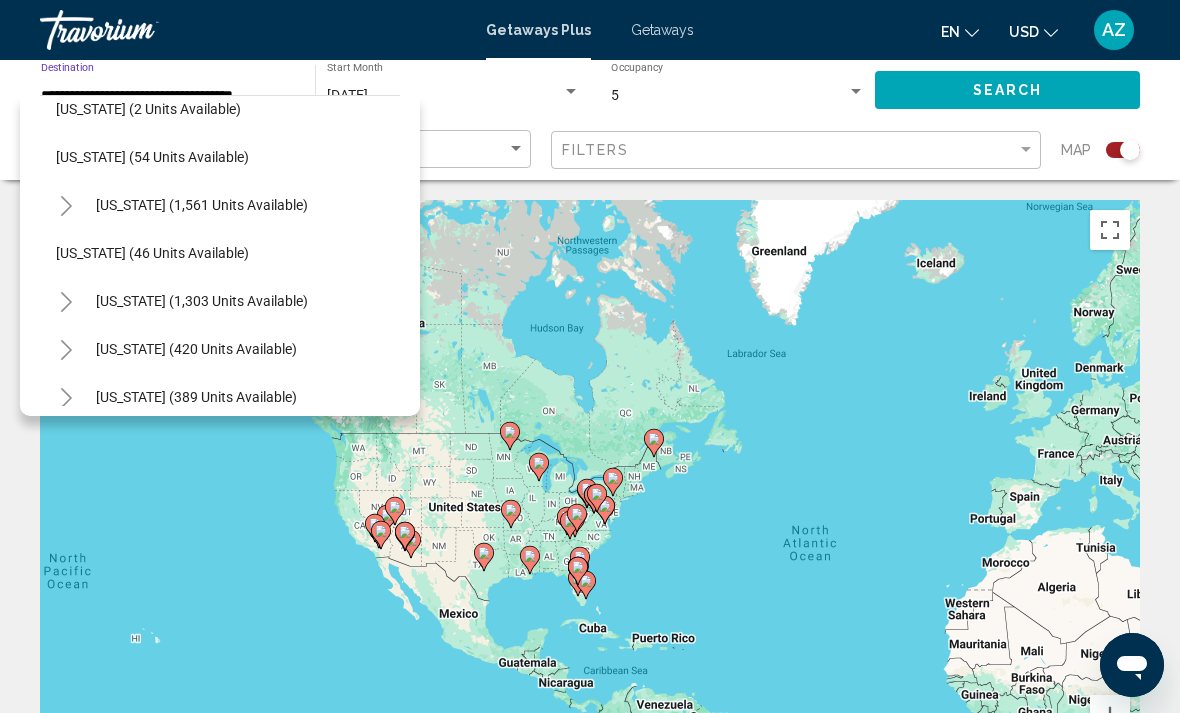 click on "Pennsylvania (1,561 units available)" 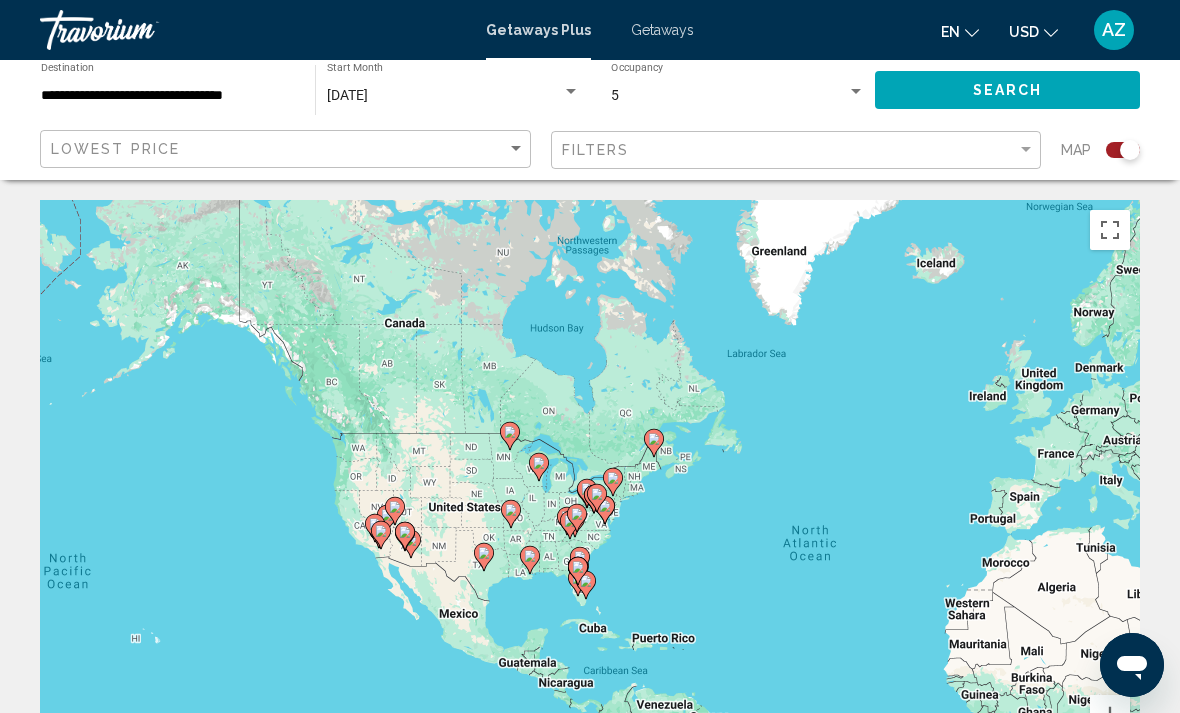 click on "Search" 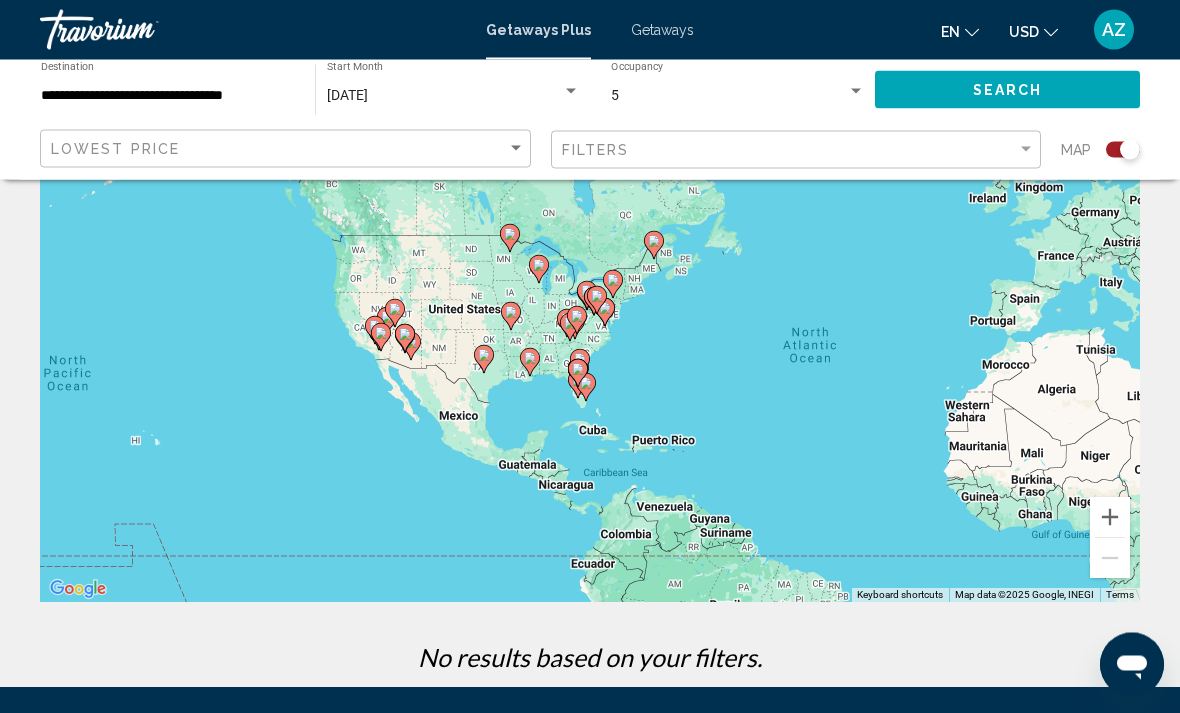 scroll, scrollTop: 0, scrollLeft: 0, axis: both 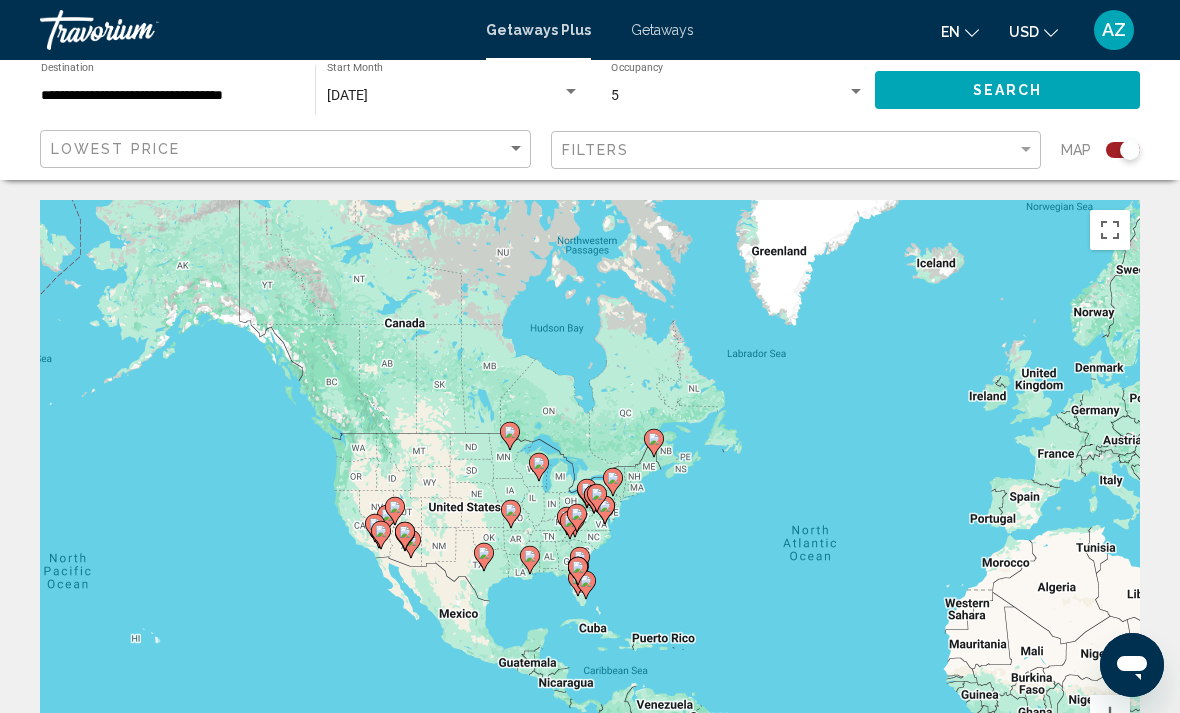 click on "Search" 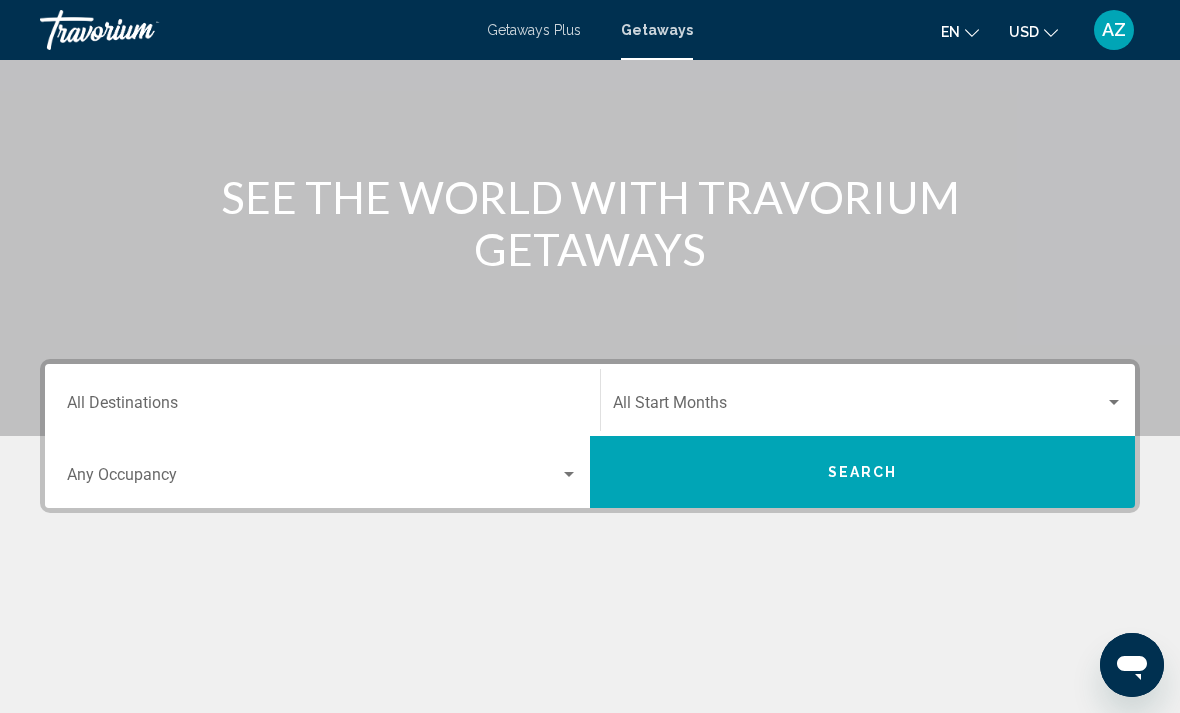 scroll, scrollTop: 176, scrollLeft: 0, axis: vertical 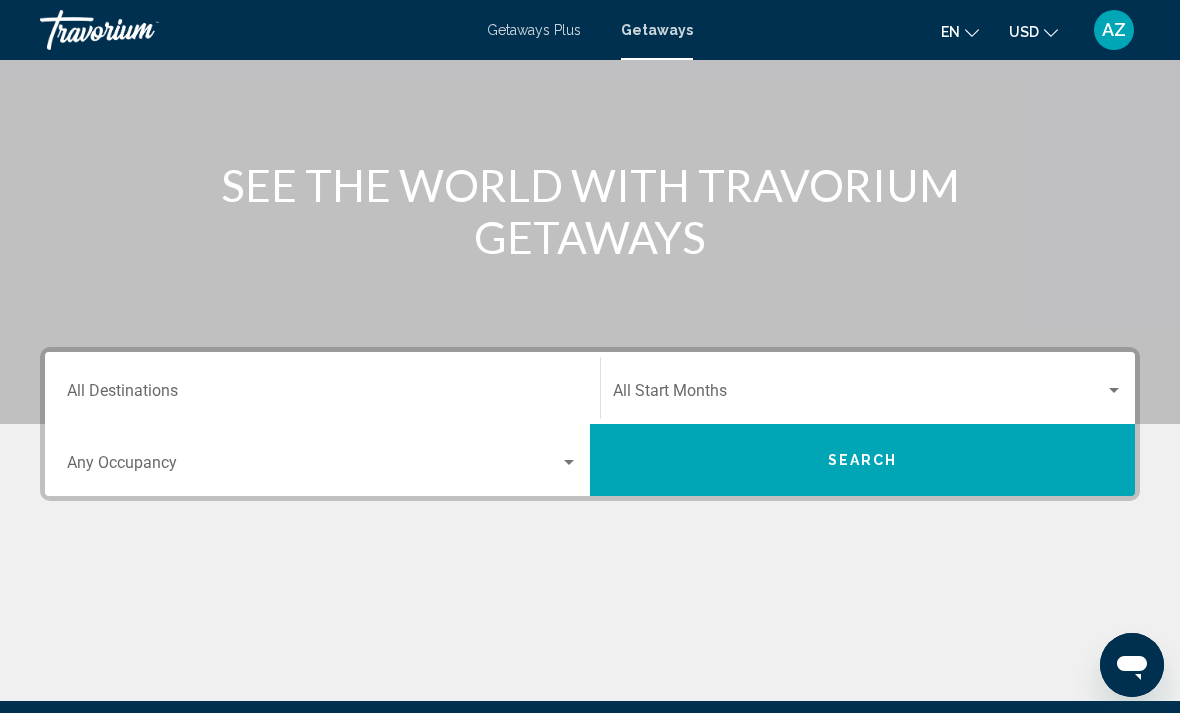 click on "Destination All Destinations" at bounding box center [322, 395] 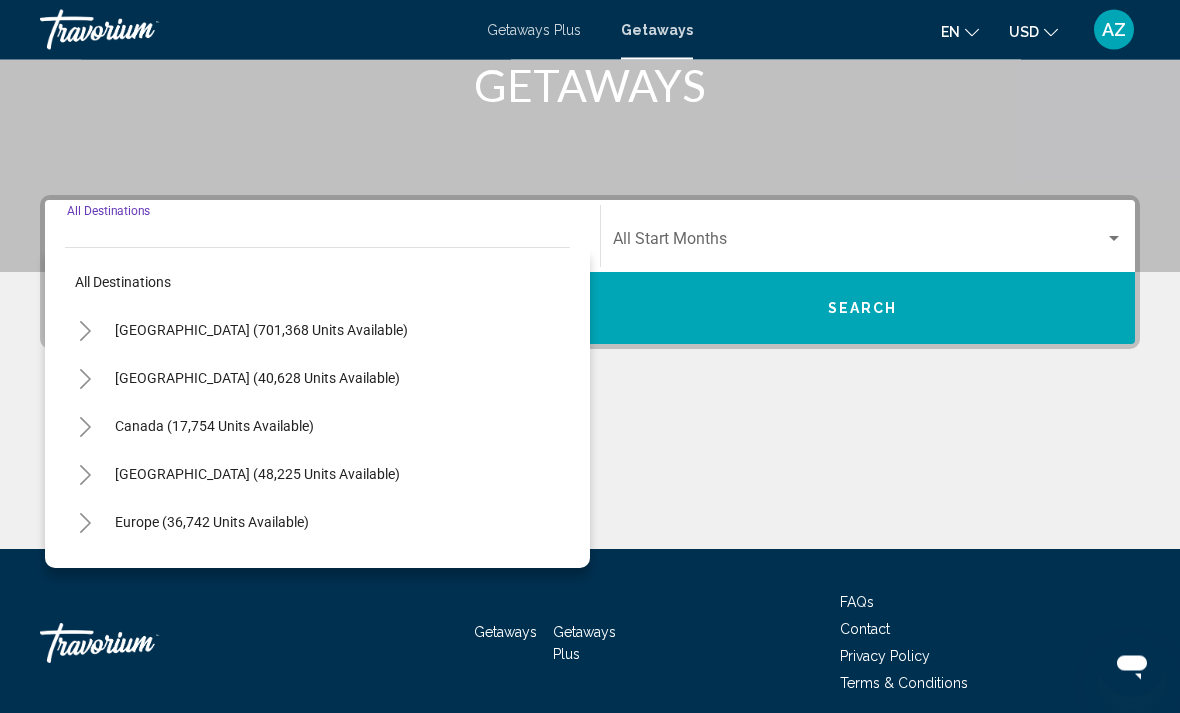 scroll, scrollTop: 345, scrollLeft: 0, axis: vertical 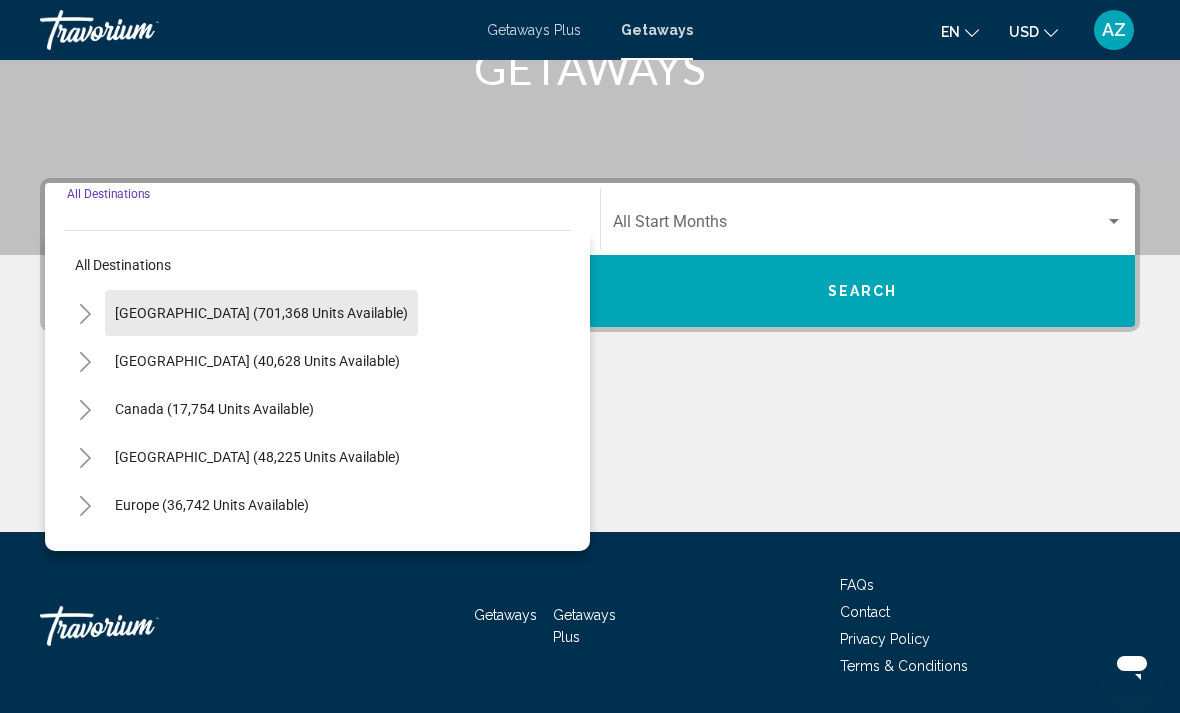 click on "United States (701,368 units available)" at bounding box center [257, 361] 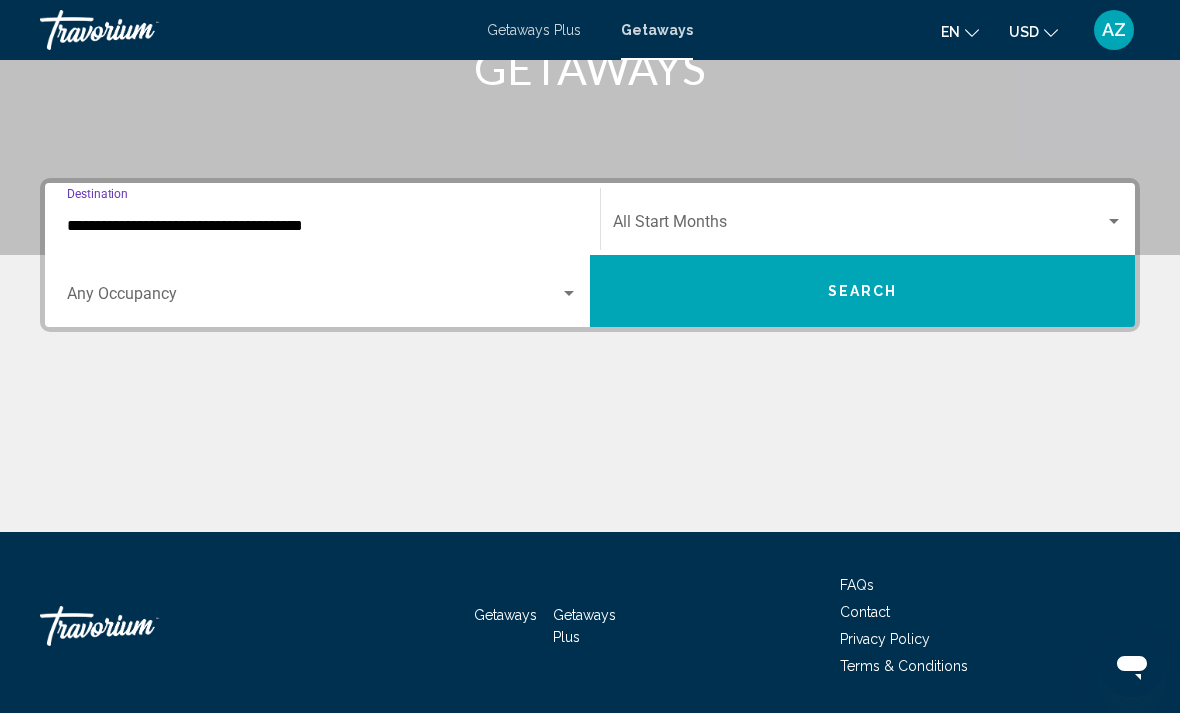 click at bounding box center [859, 226] 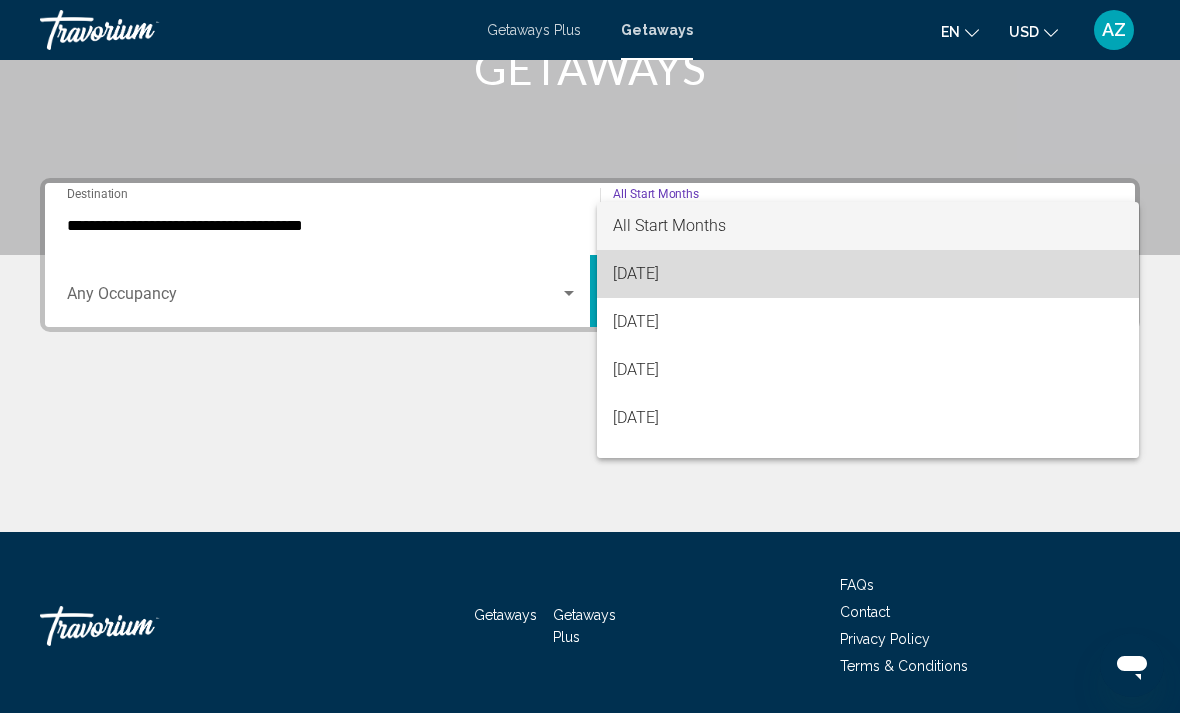 click on "July 2025" at bounding box center [868, 274] 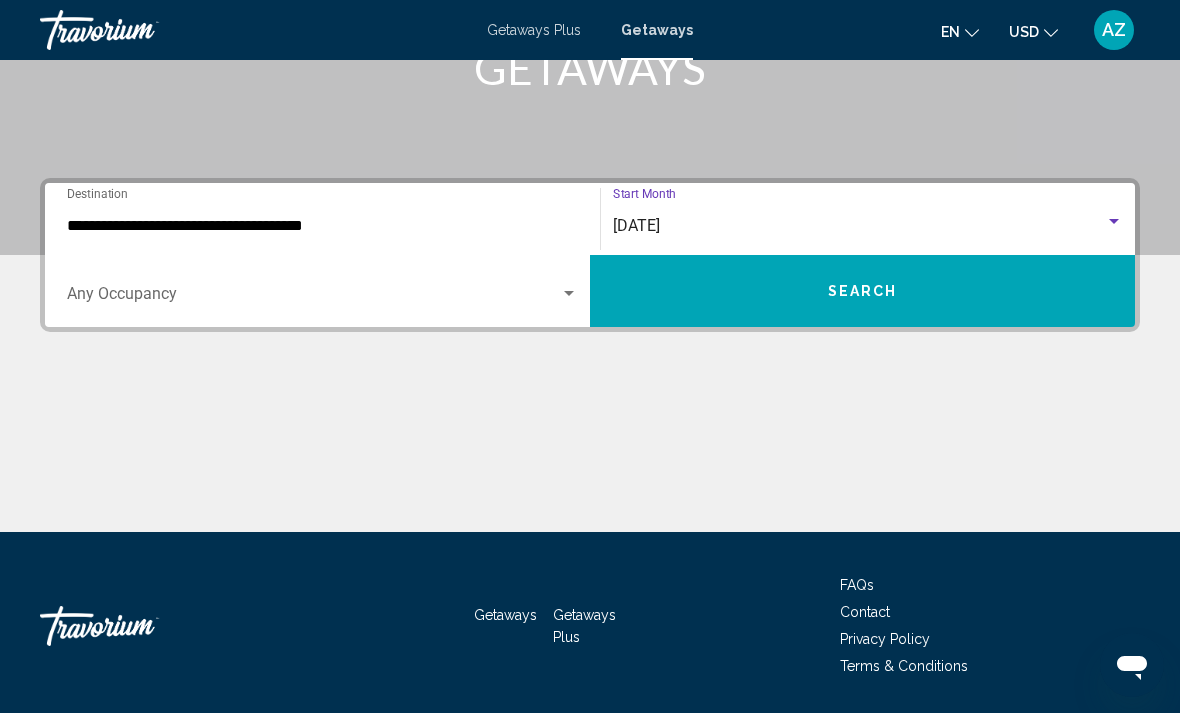 click on "Search" at bounding box center (862, 291) 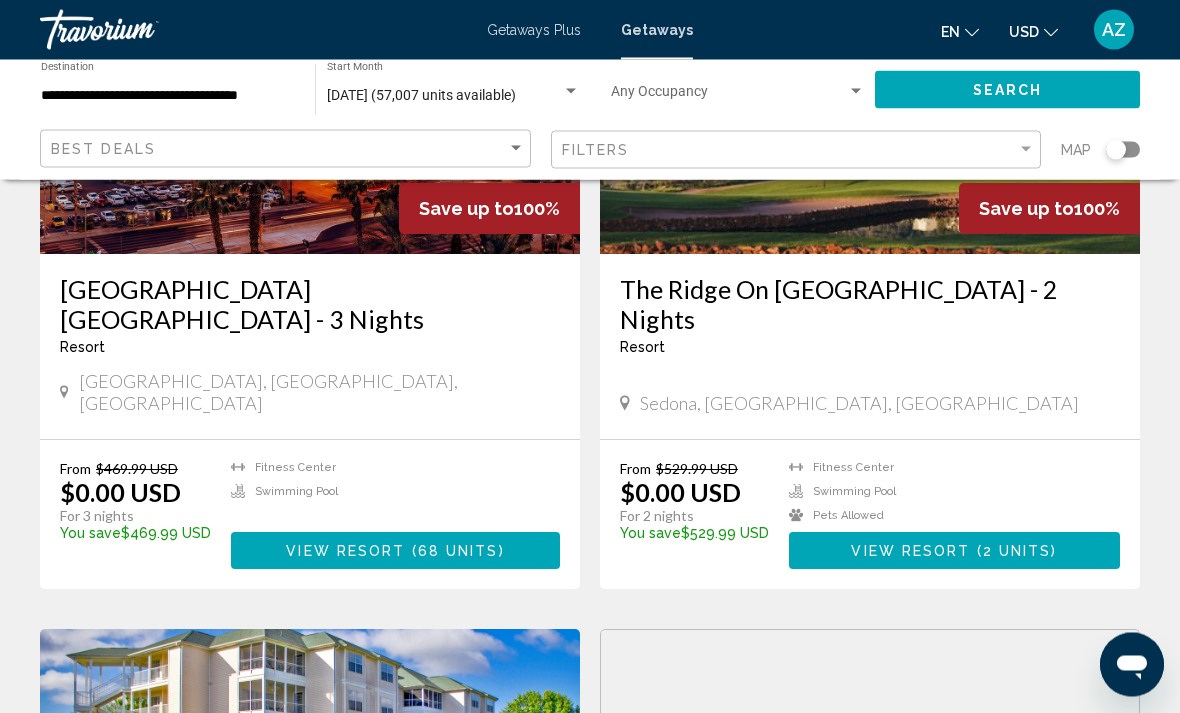scroll, scrollTop: 0, scrollLeft: 0, axis: both 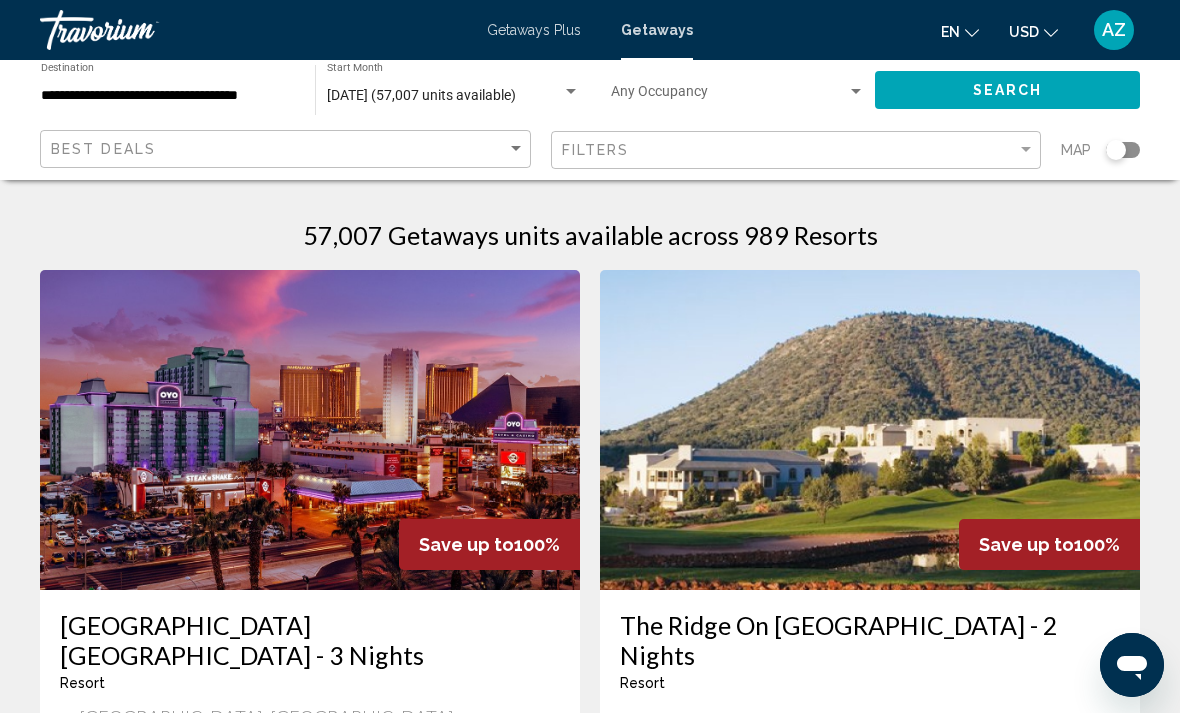 click on "**********" at bounding box center [168, 96] 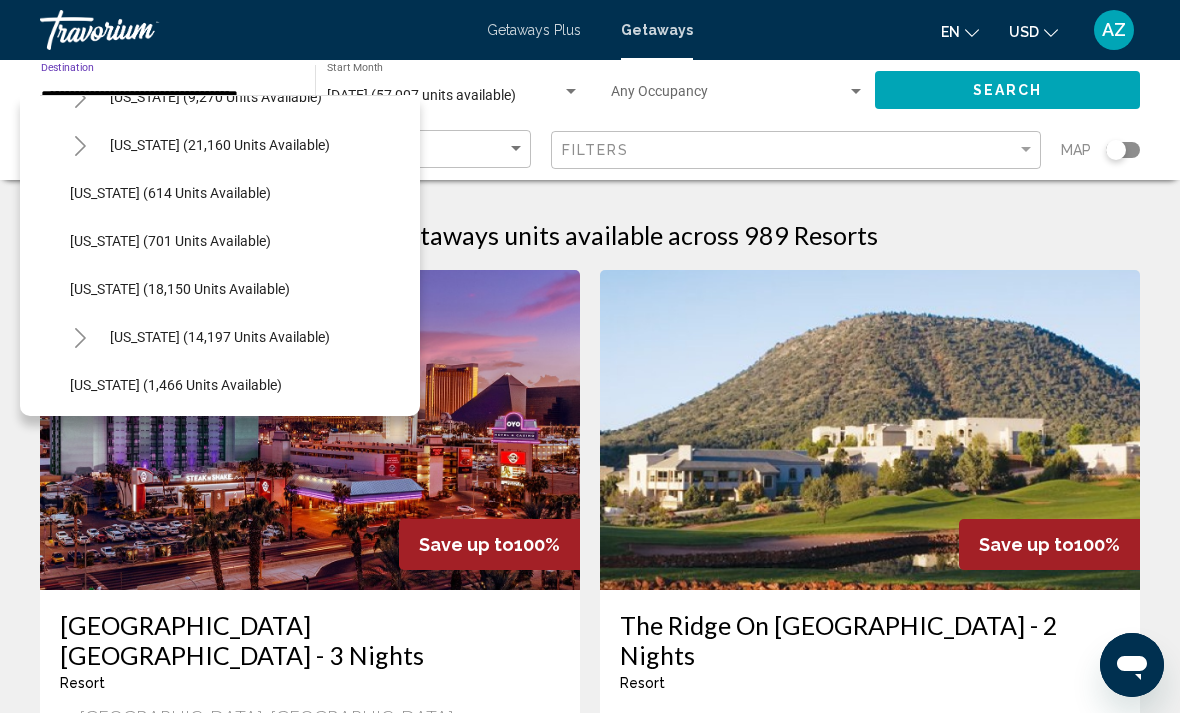 scroll, scrollTop: 1426, scrollLeft: 0, axis: vertical 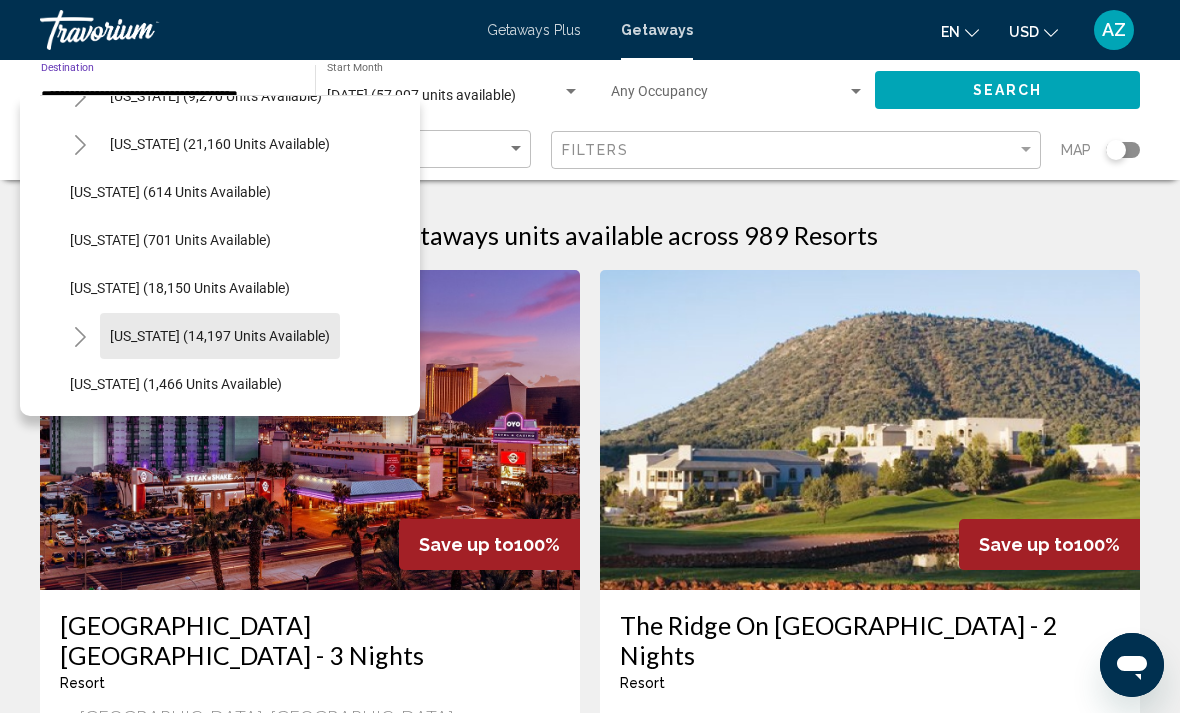 click on "Pennsylvania (14,197 units available)" 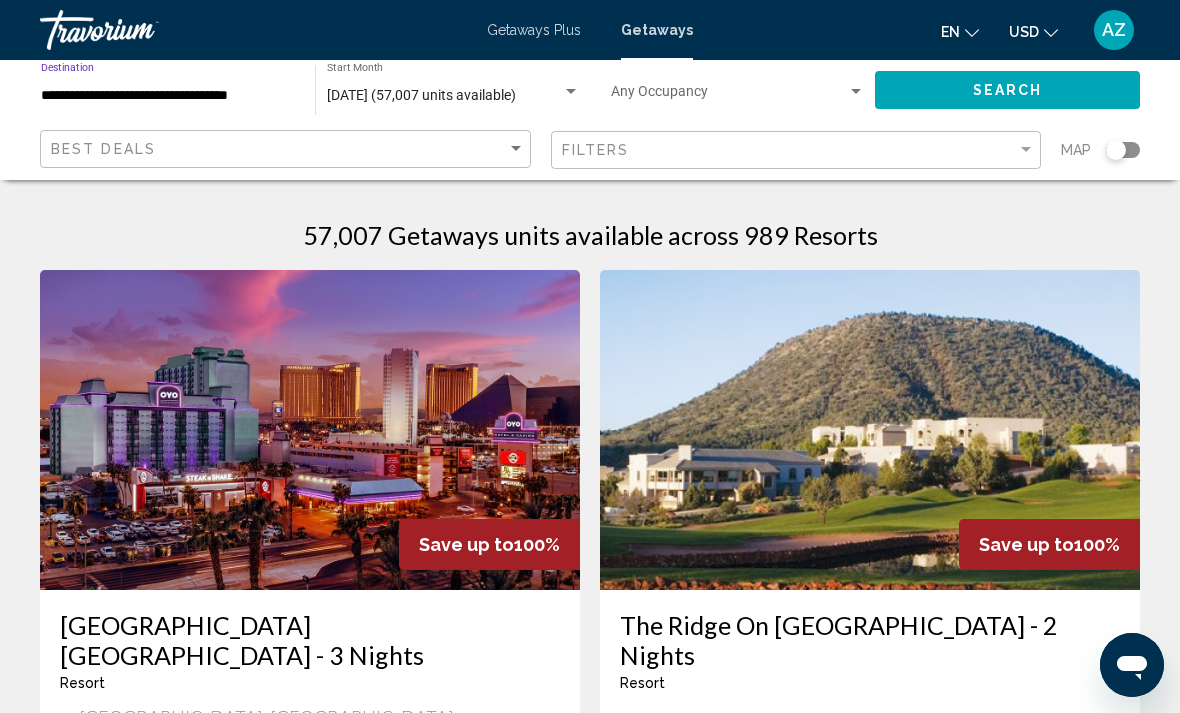 click on "Search" 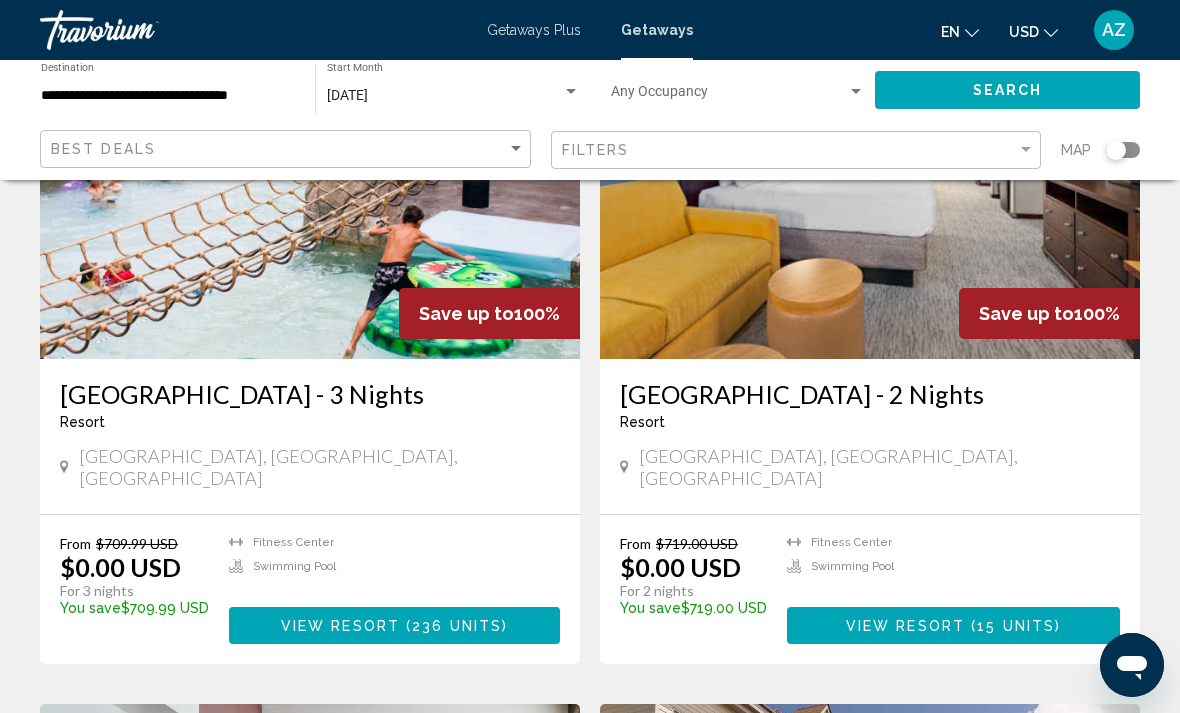 scroll, scrollTop: 230, scrollLeft: 0, axis: vertical 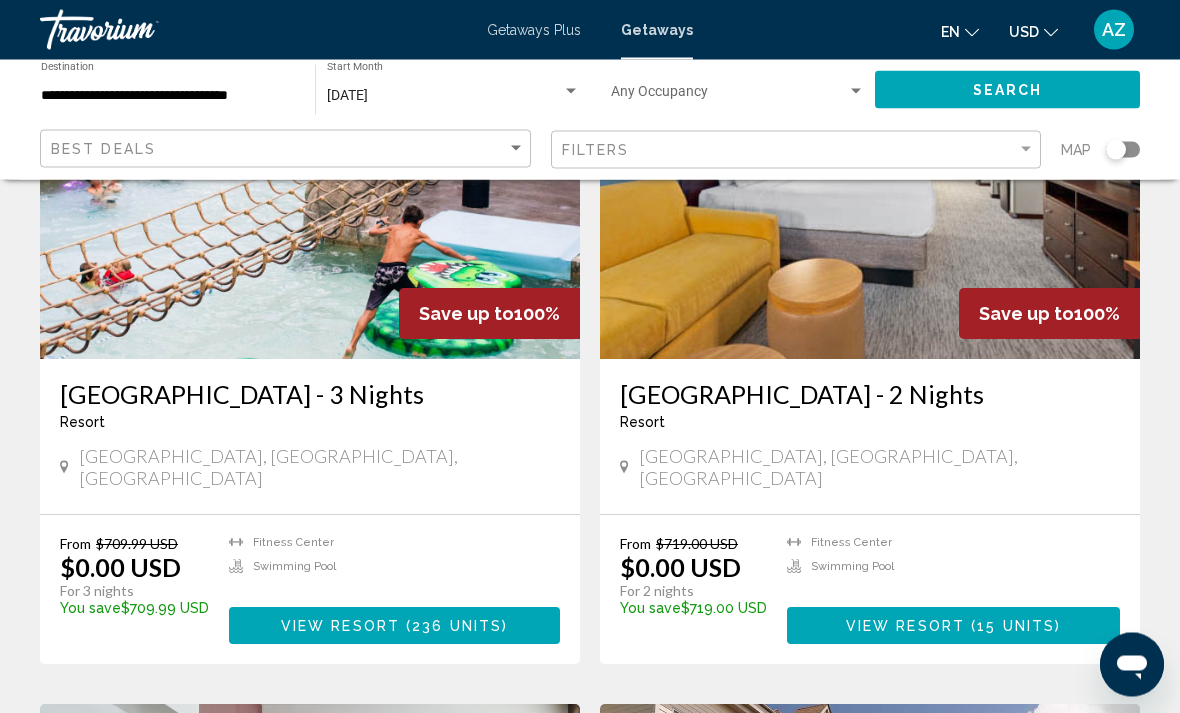 click on "AZ" at bounding box center (1114, 30) 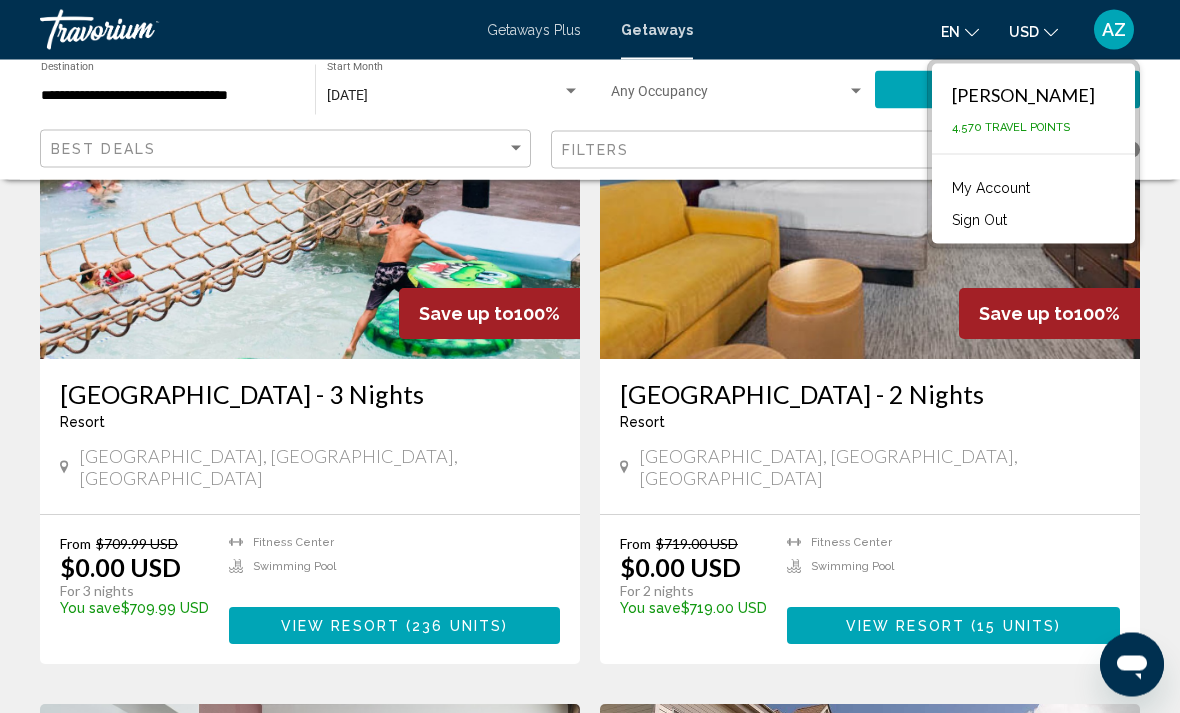 scroll, scrollTop: 231, scrollLeft: 0, axis: vertical 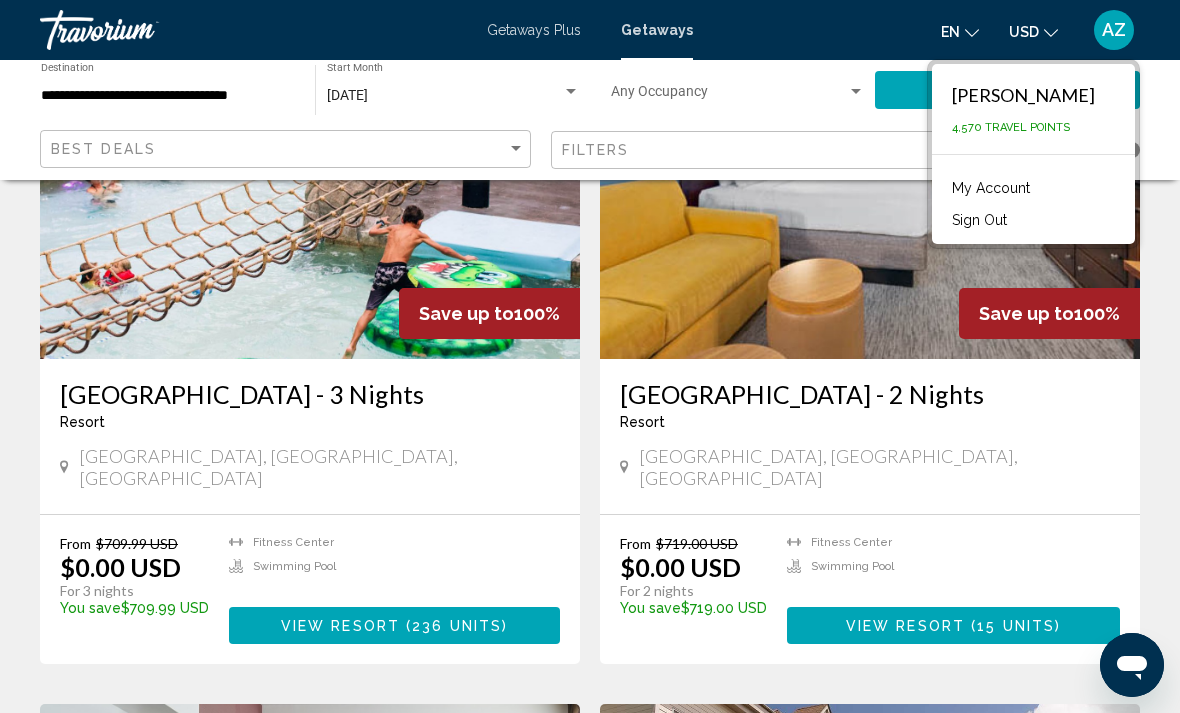 click on "1,089 Getaways units available across 20 Resorts Save up to  100%   Camelback Resort - 3 Nights  Resort  -  This is an adults only resort
Tannersville, PA, USA From $709.99 USD $0.00 USD For 3 nights You save  $709.99 USD   temp
Fitness Center
Swimming Pool View Resort    ( 236 units )  Save up to  100%   Camelback Resort - 2 Nights  Resort  -  This is an adults only resort
Tannersville, PA, USA From $719.00 USD $0.00 USD For 2 nights You save  $719.00 USD   temp
Fitness Center
Swimming Pool View Resort    ( 15 units )  Save up to  99%   Club Quarters Philadelphia - 3 Nights  Resort  -  This is an adults only resort
Philadelphia, PA, USA From $759.99 USD $9.99 USD For 3 nights" at bounding box center [590, 2084] 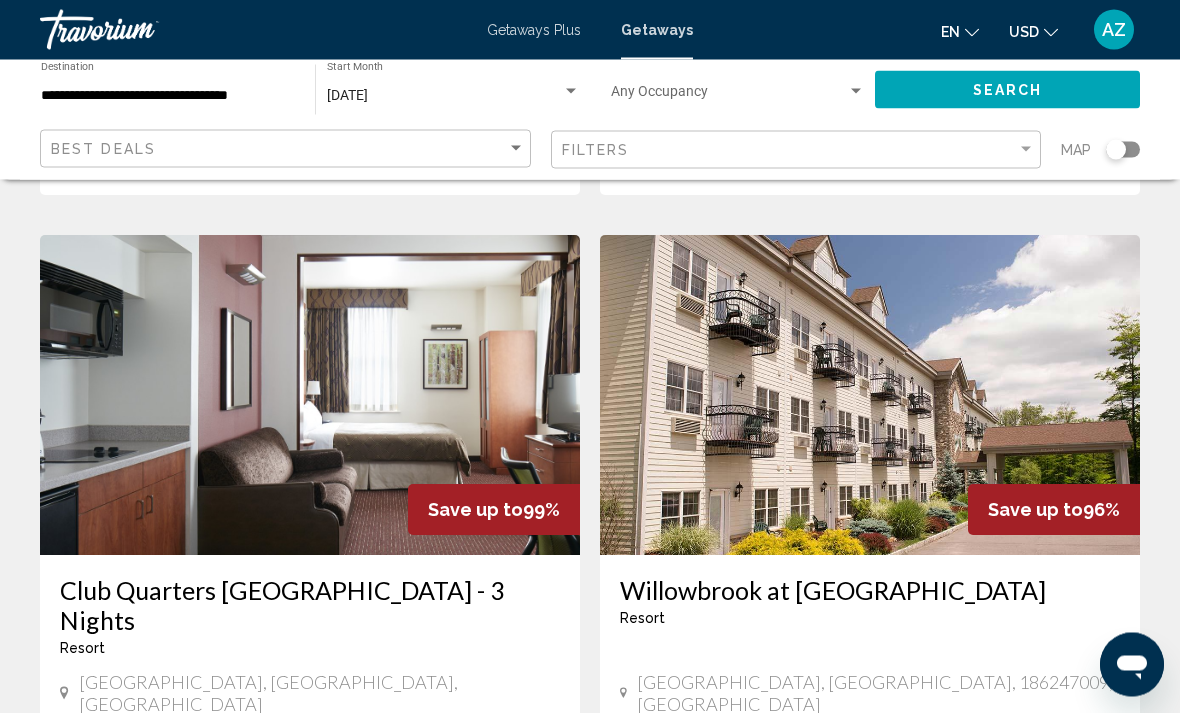 scroll, scrollTop: 712, scrollLeft: 0, axis: vertical 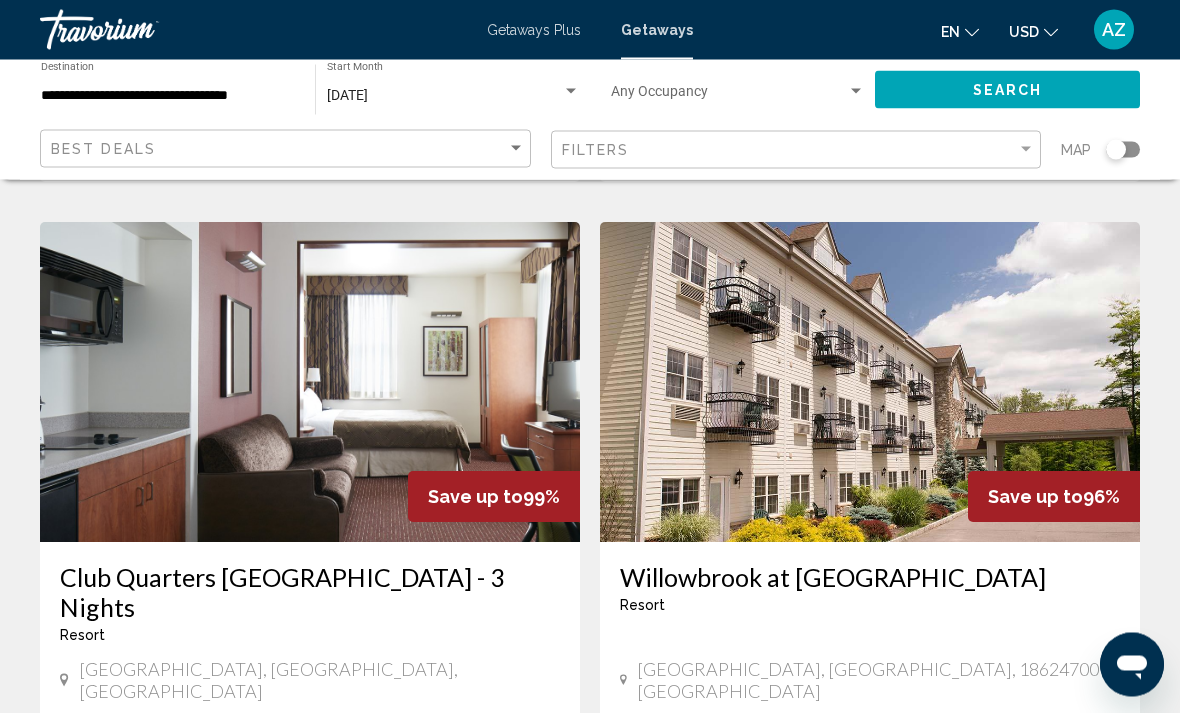 click on "Club Quarters Philadelphia - 3 Nights" at bounding box center [310, 593] 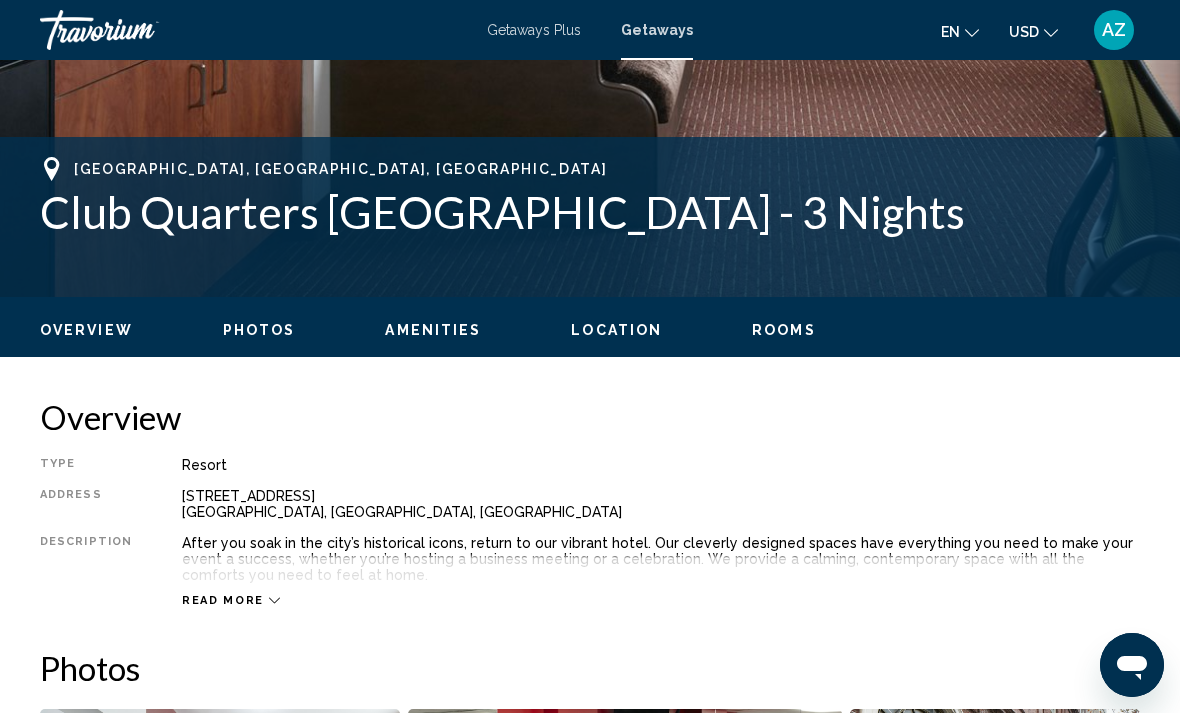 scroll, scrollTop: 0, scrollLeft: 0, axis: both 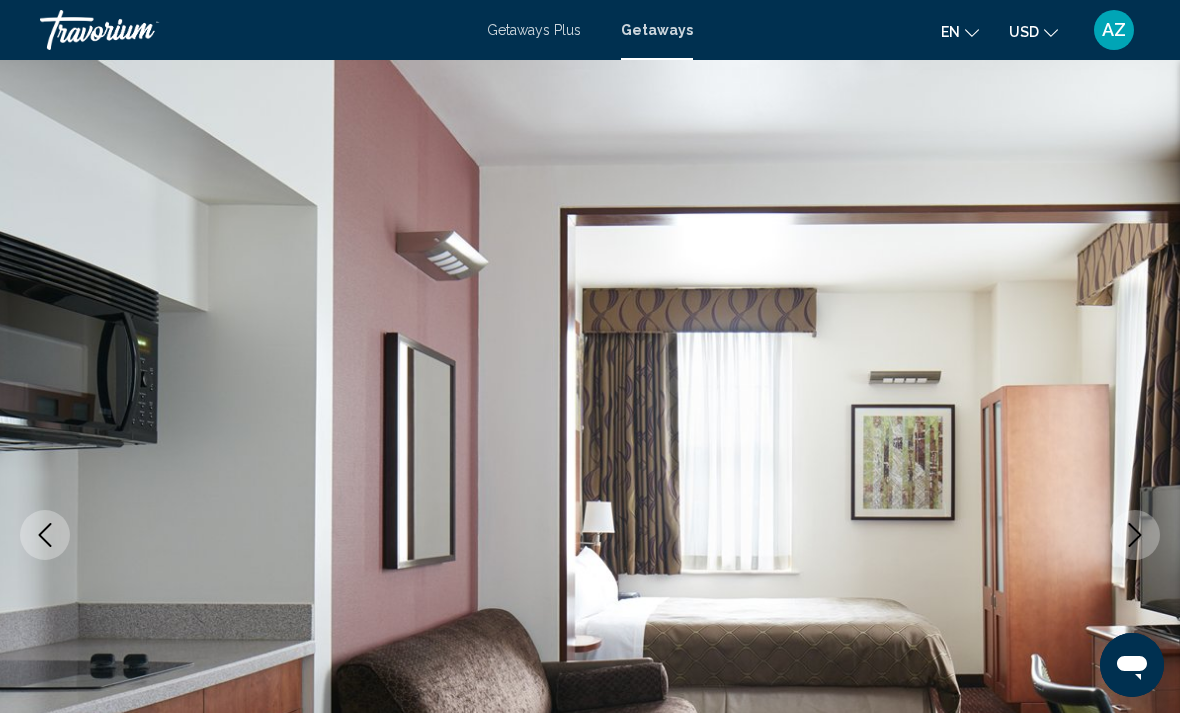click 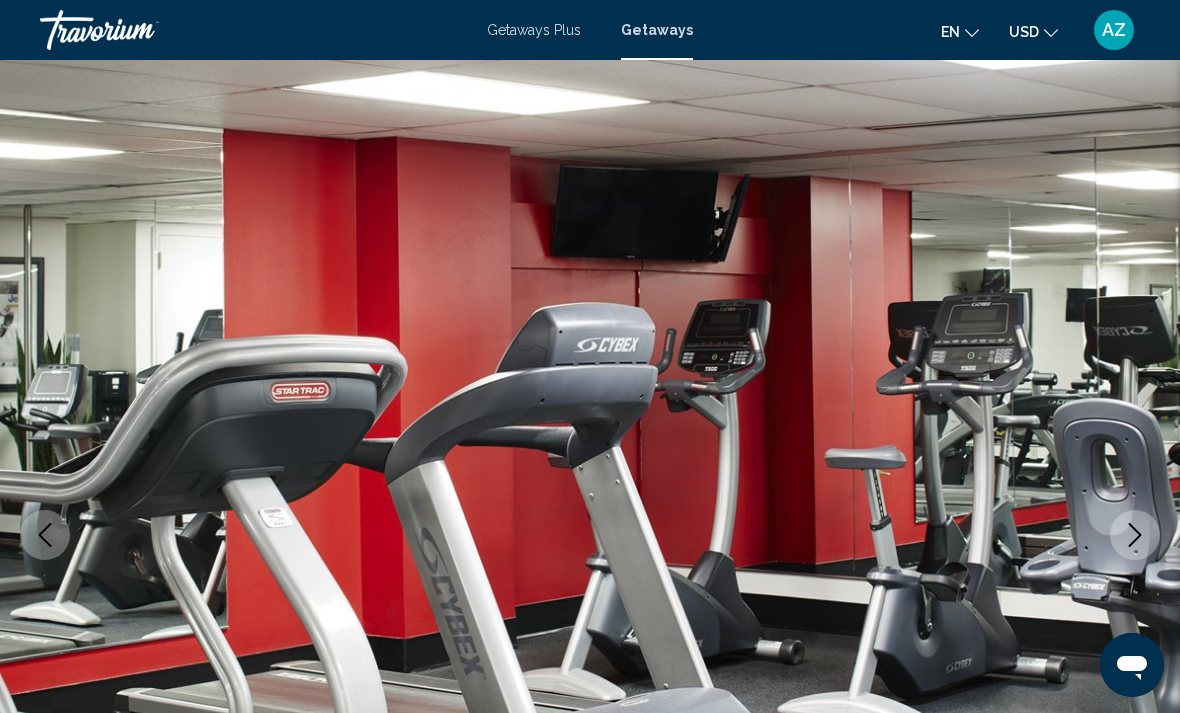 click 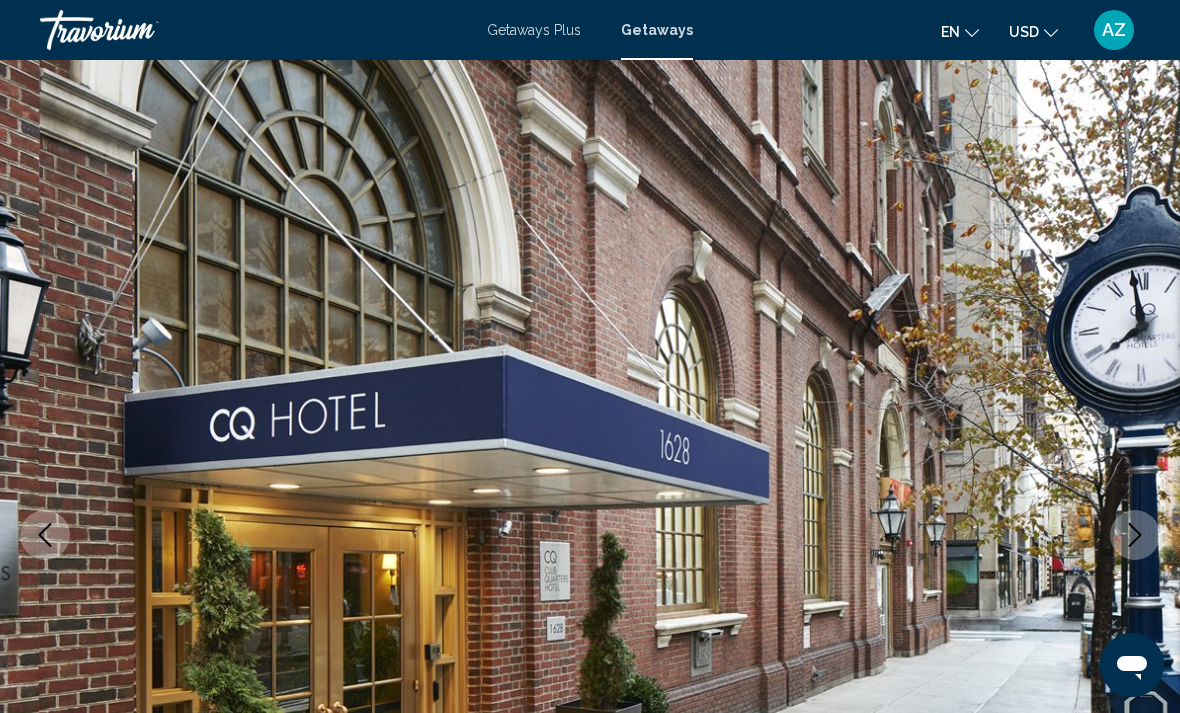 click 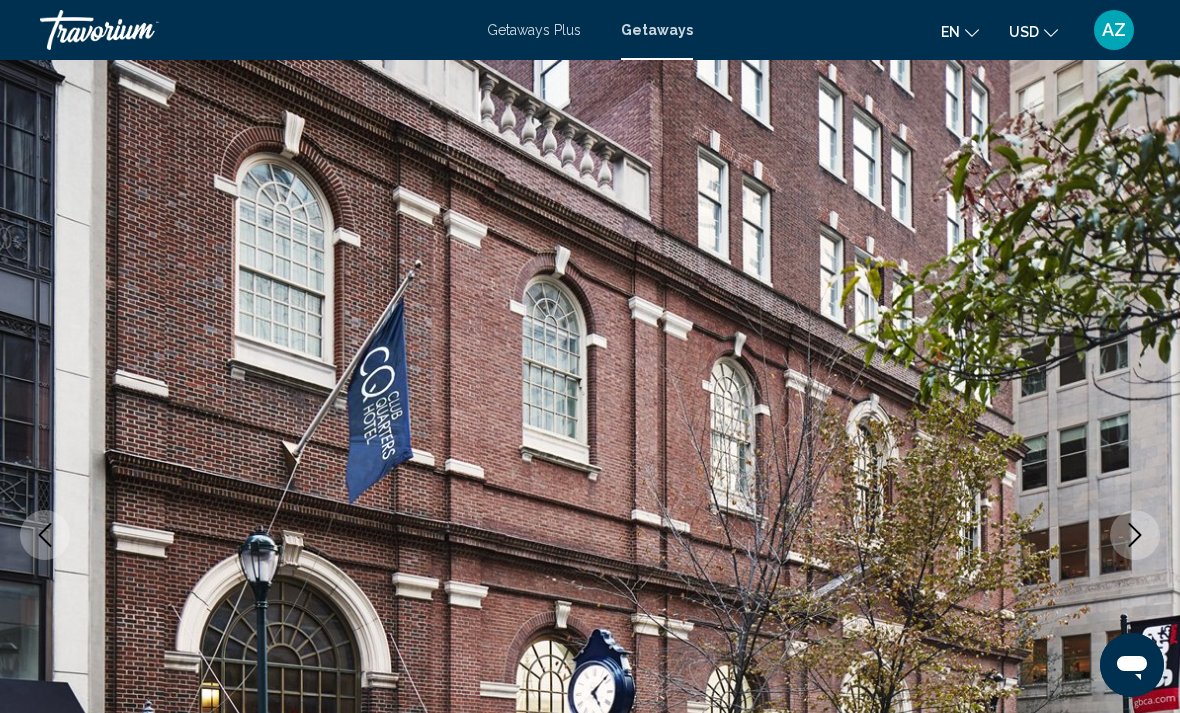 click 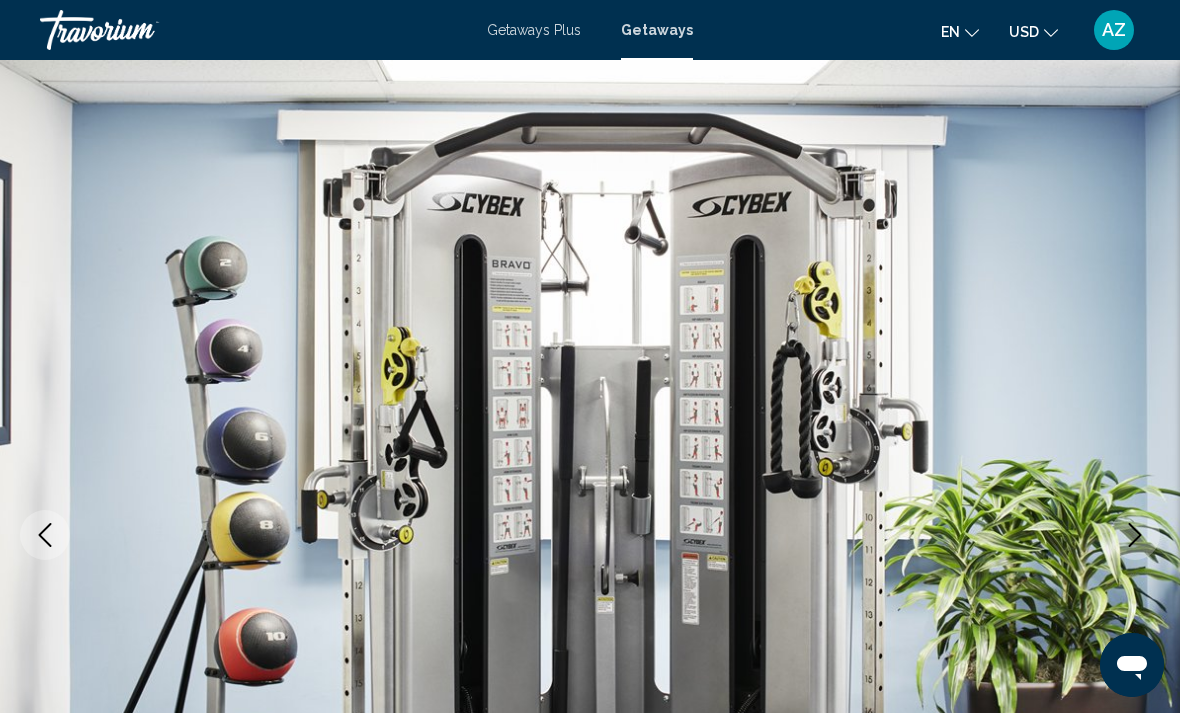 click 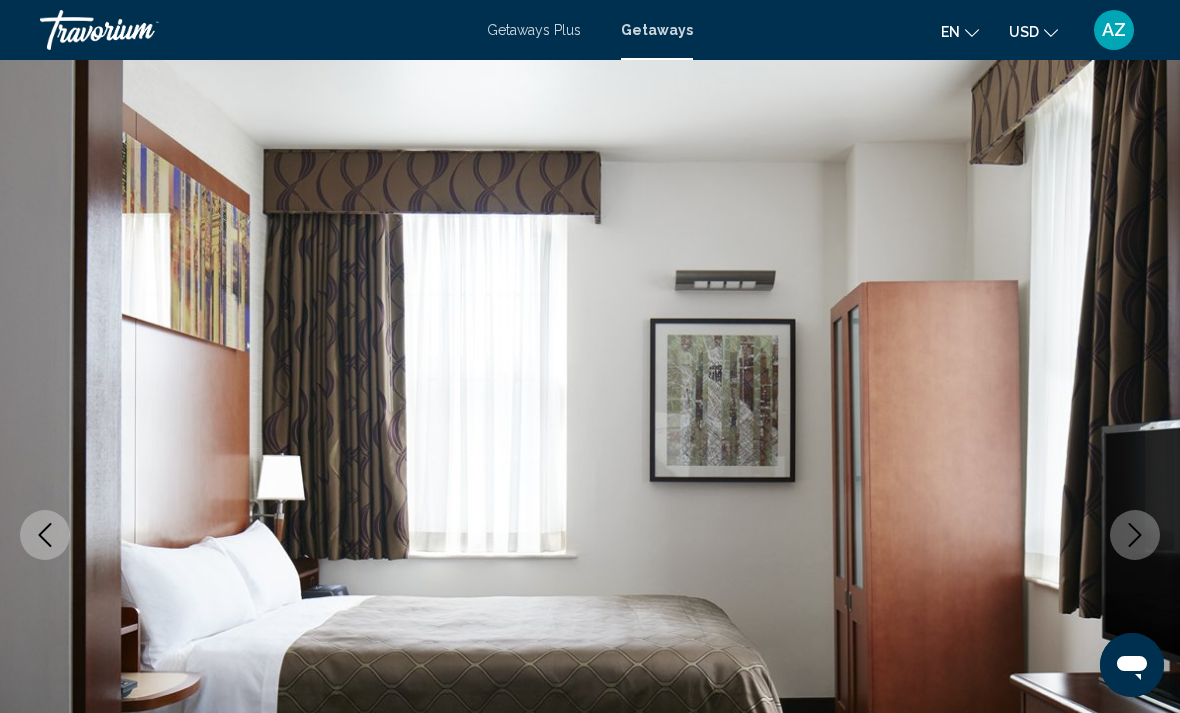 click 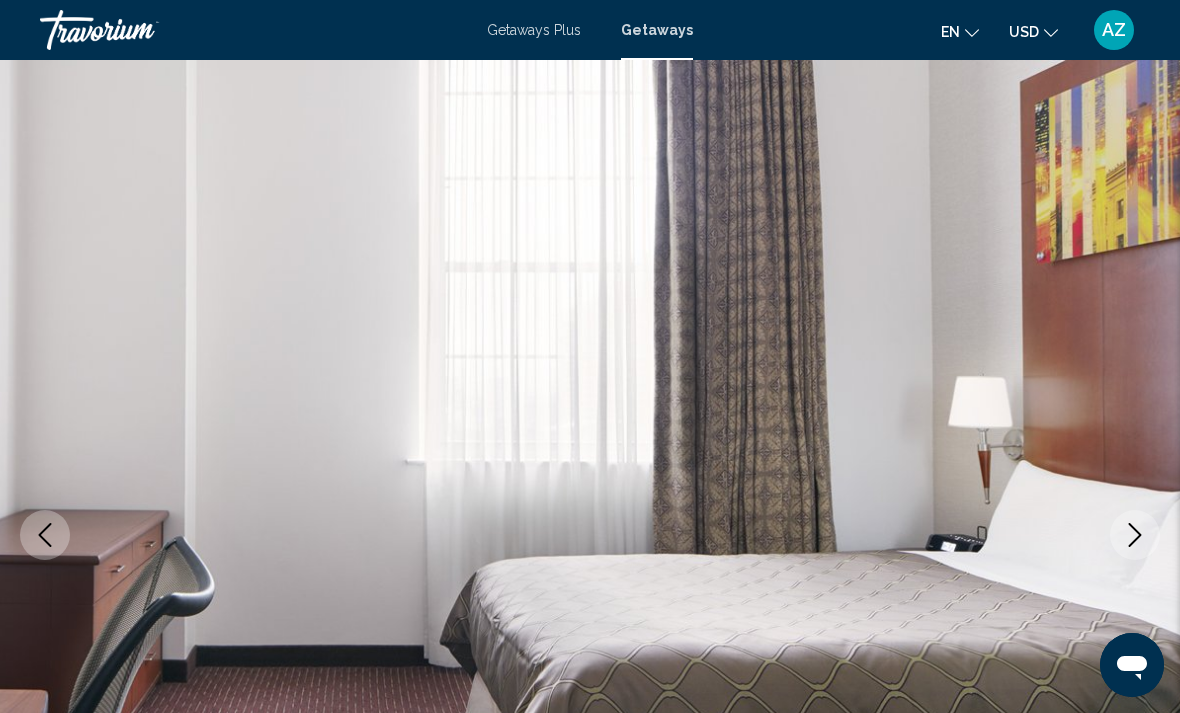 click at bounding box center [1135, 535] 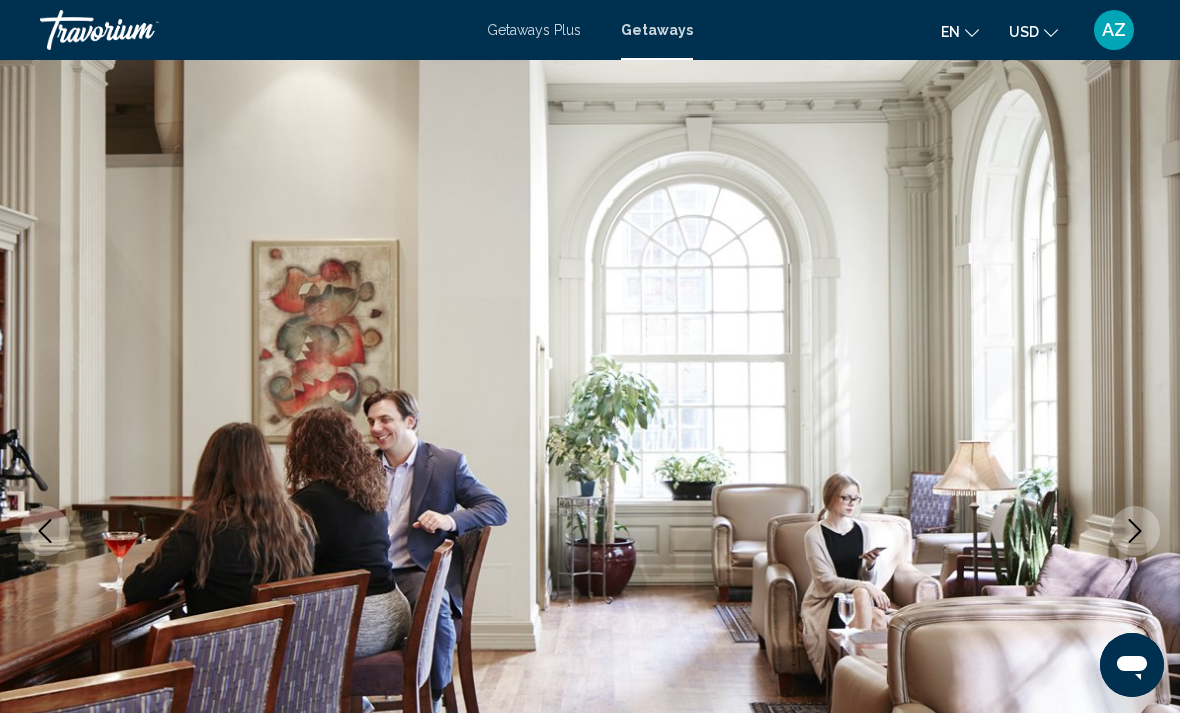 scroll, scrollTop: 0, scrollLeft: 0, axis: both 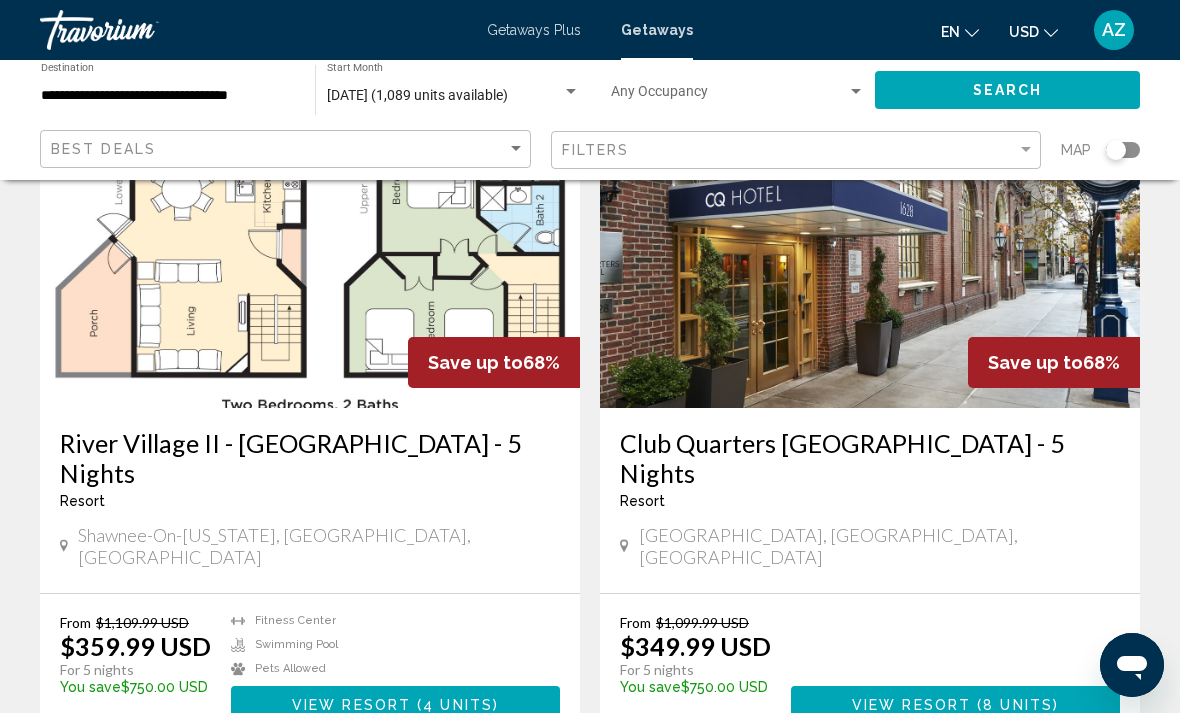 click on "page  2" at bounding box center [625, 803] 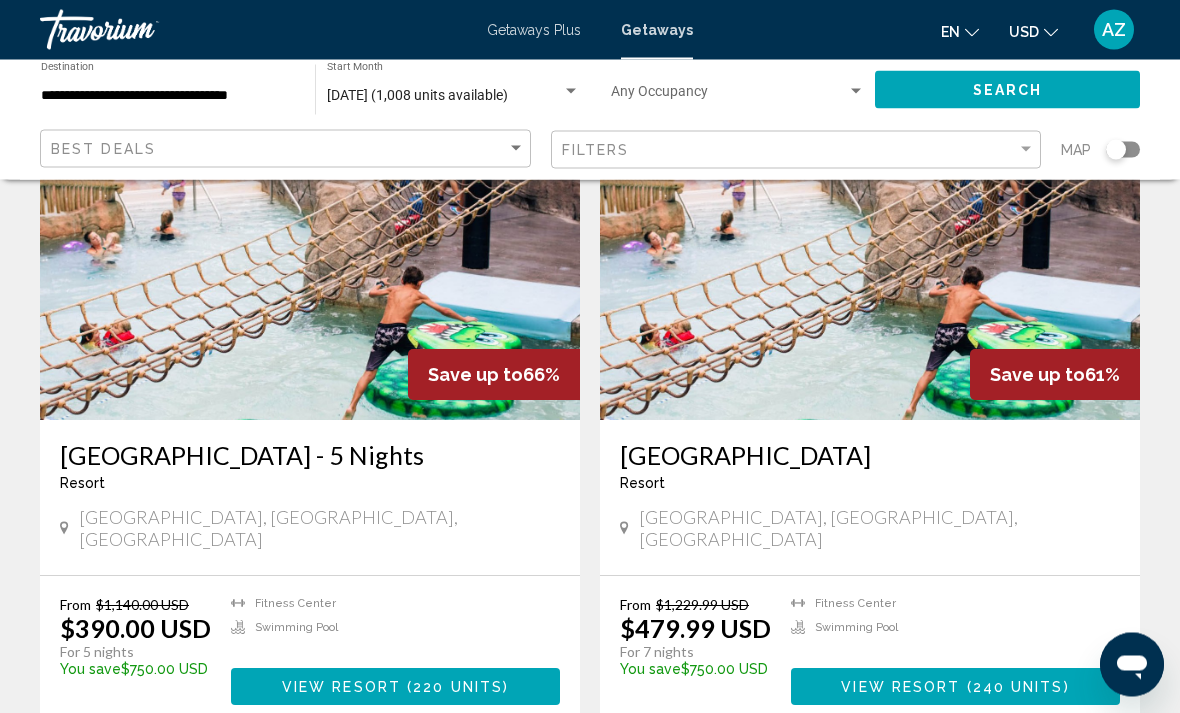 scroll, scrollTop: 171, scrollLeft: 0, axis: vertical 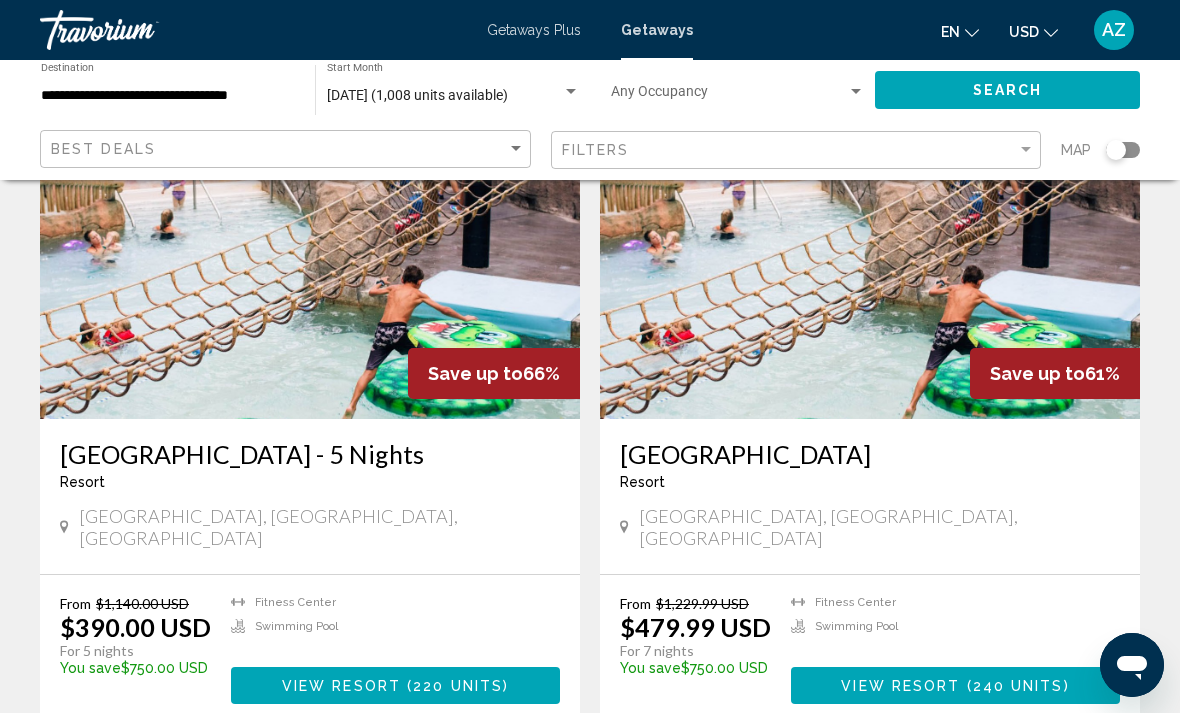 click on "220 units" at bounding box center (458, 686) 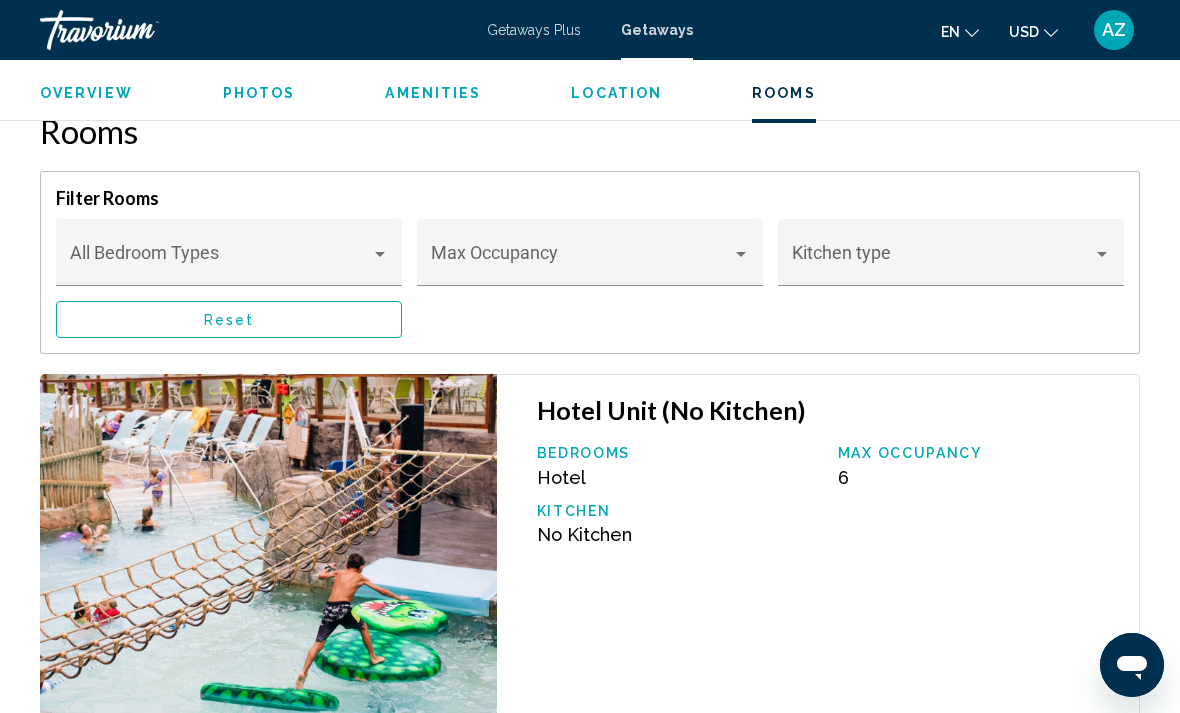 scroll, scrollTop: 3135, scrollLeft: 0, axis: vertical 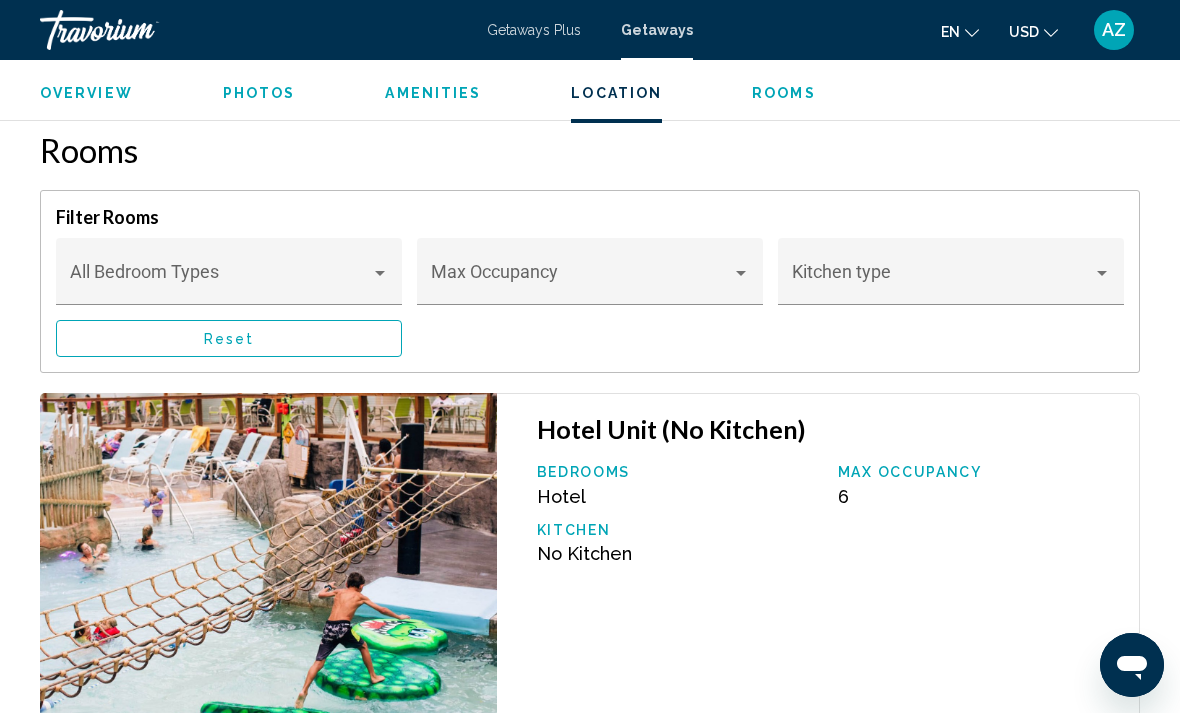 click at bounding box center [220, 281] 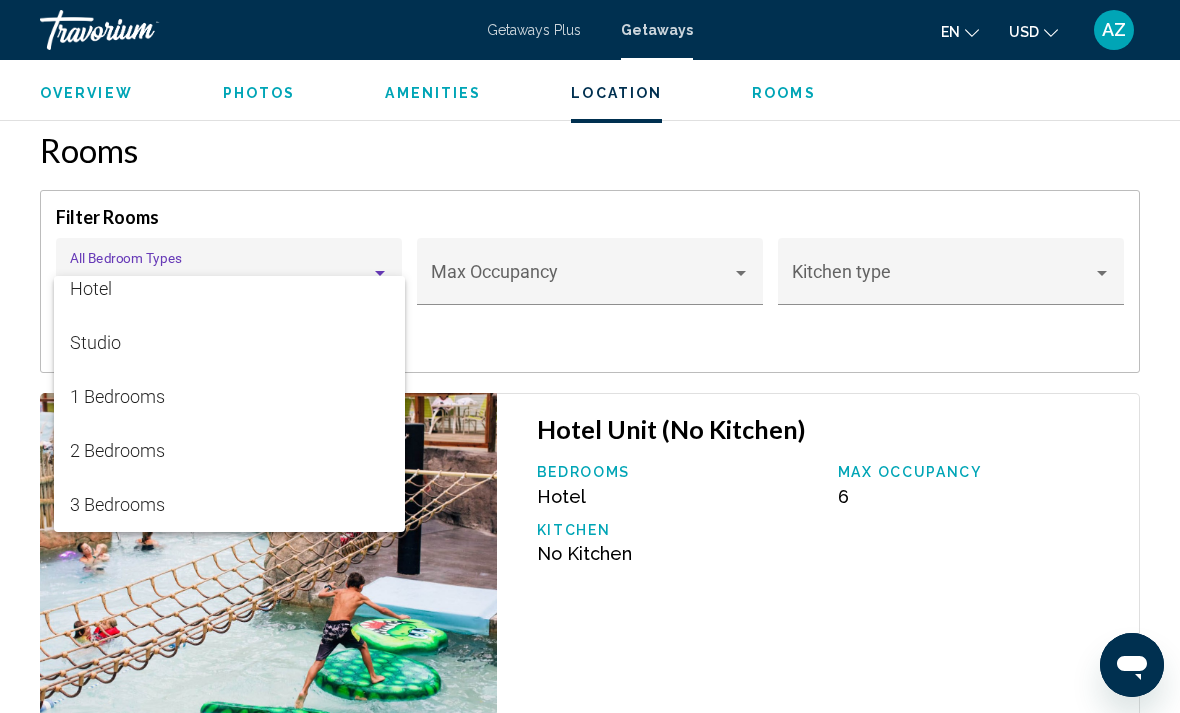 scroll, scrollTop: 68, scrollLeft: 0, axis: vertical 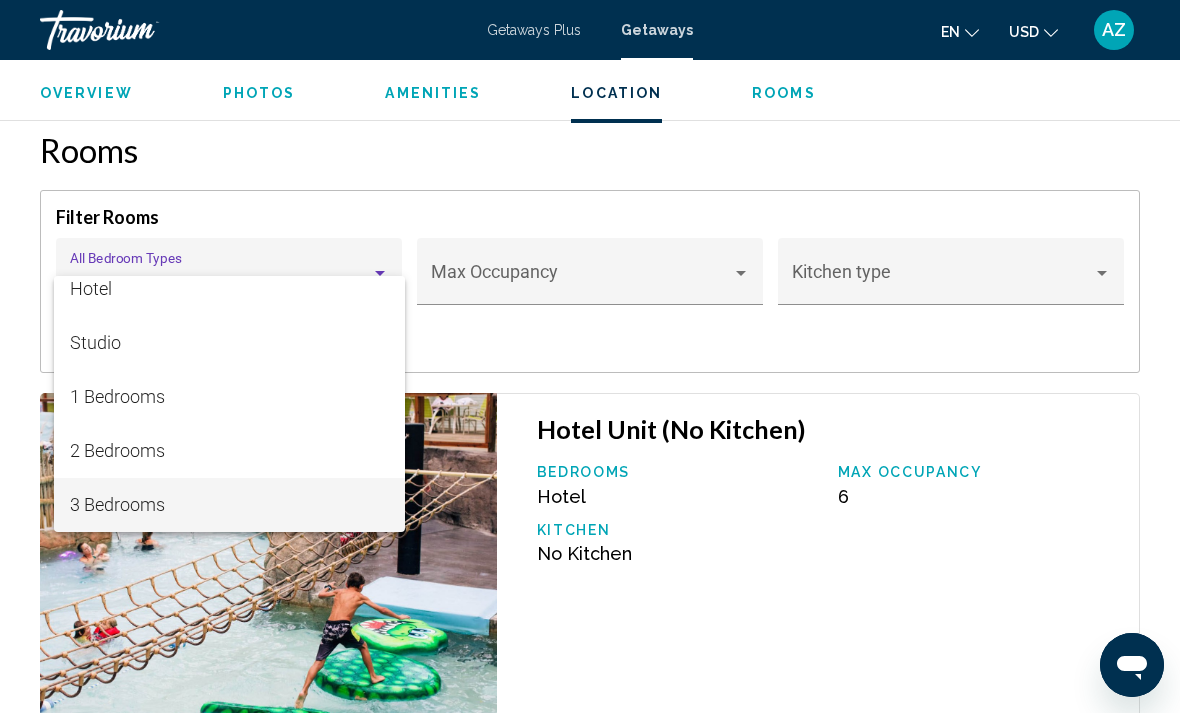 click on "3 Bedrooms" at bounding box center (229, 505) 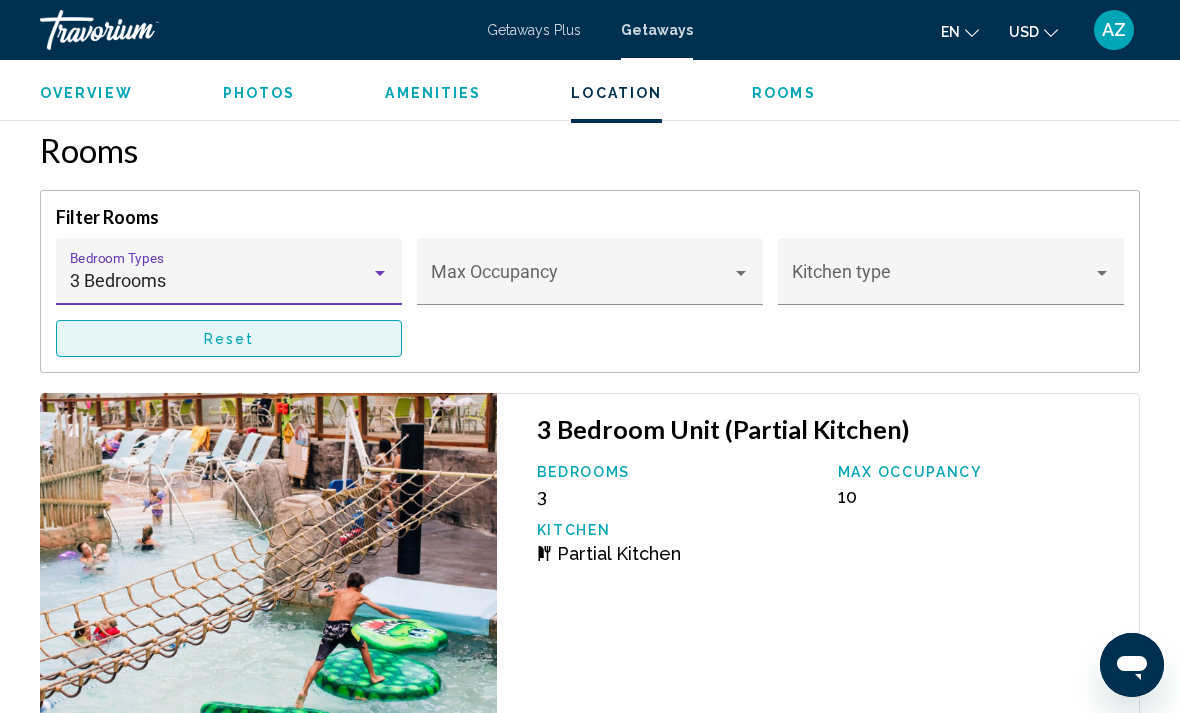 click on "Reset" at bounding box center [229, 338] 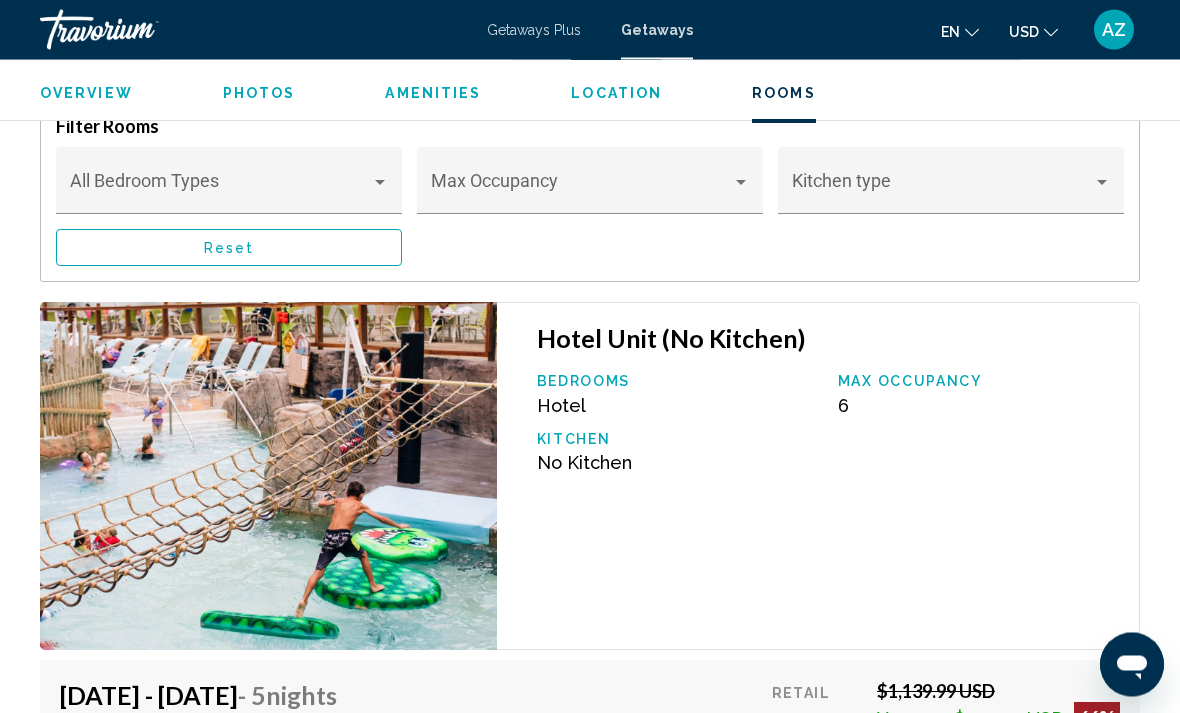 scroll, scrollTop: 3226, scrollLeft: 0, axis: vertical 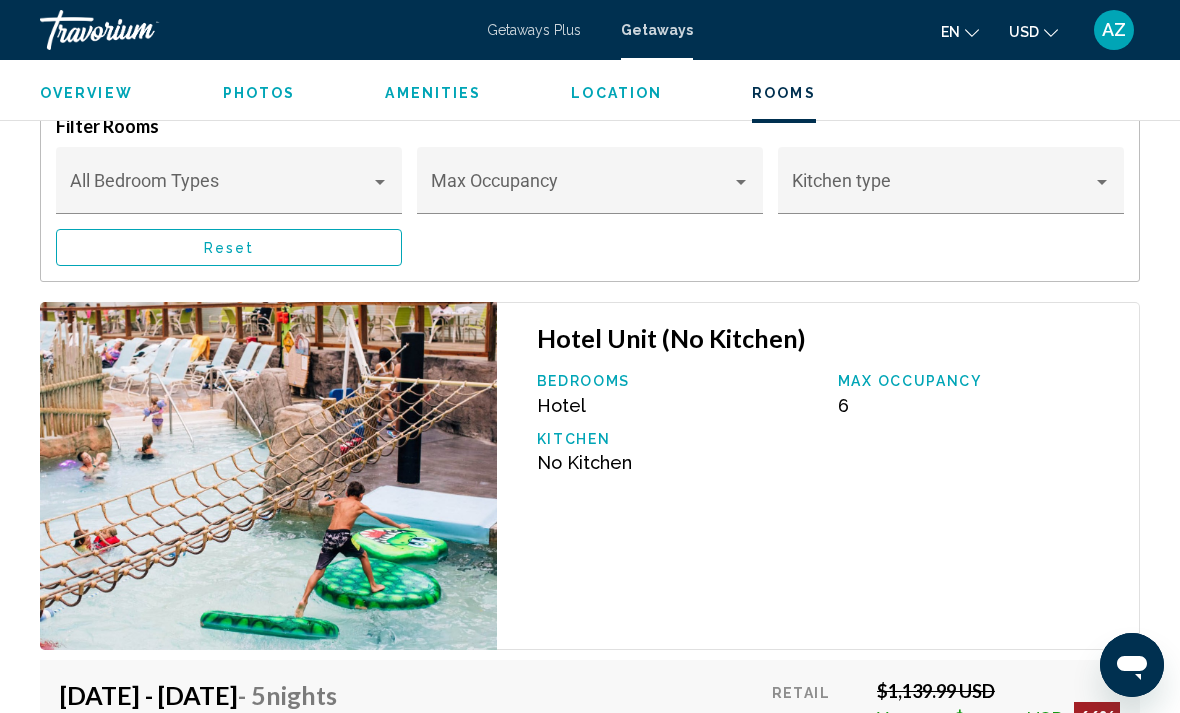 click at bounding box center (741, 182) 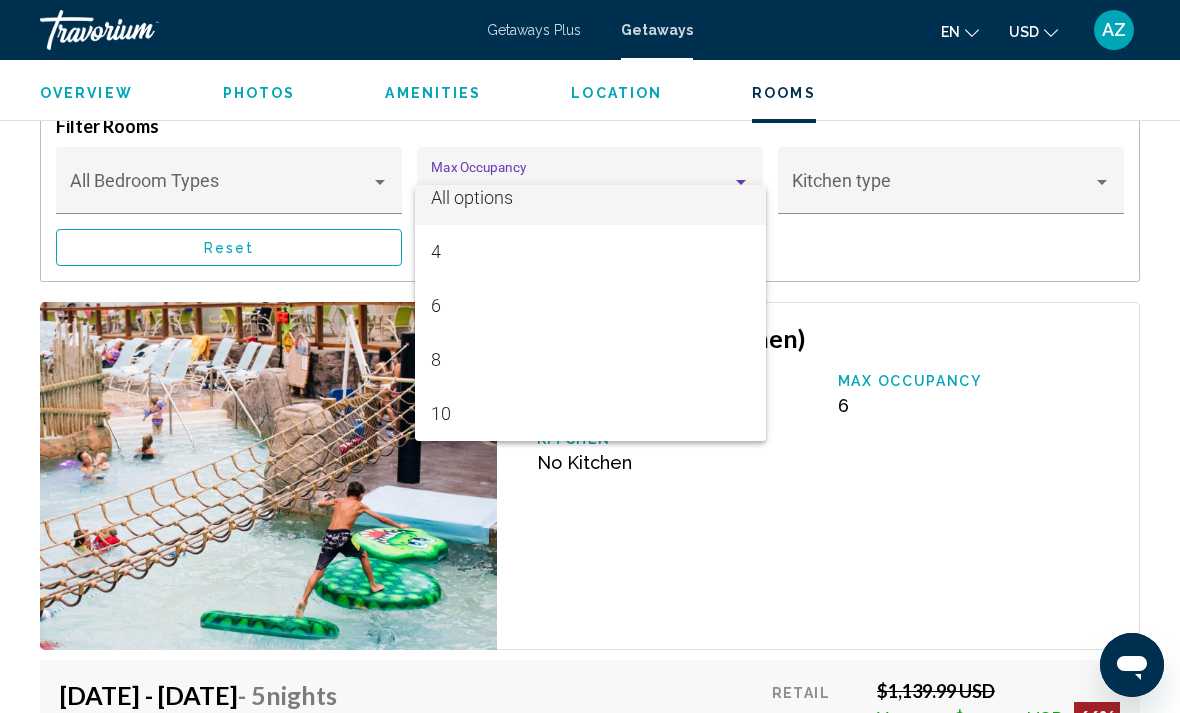 scroll, scrollTop: 14, scrollLeft: 0, axis: vertical 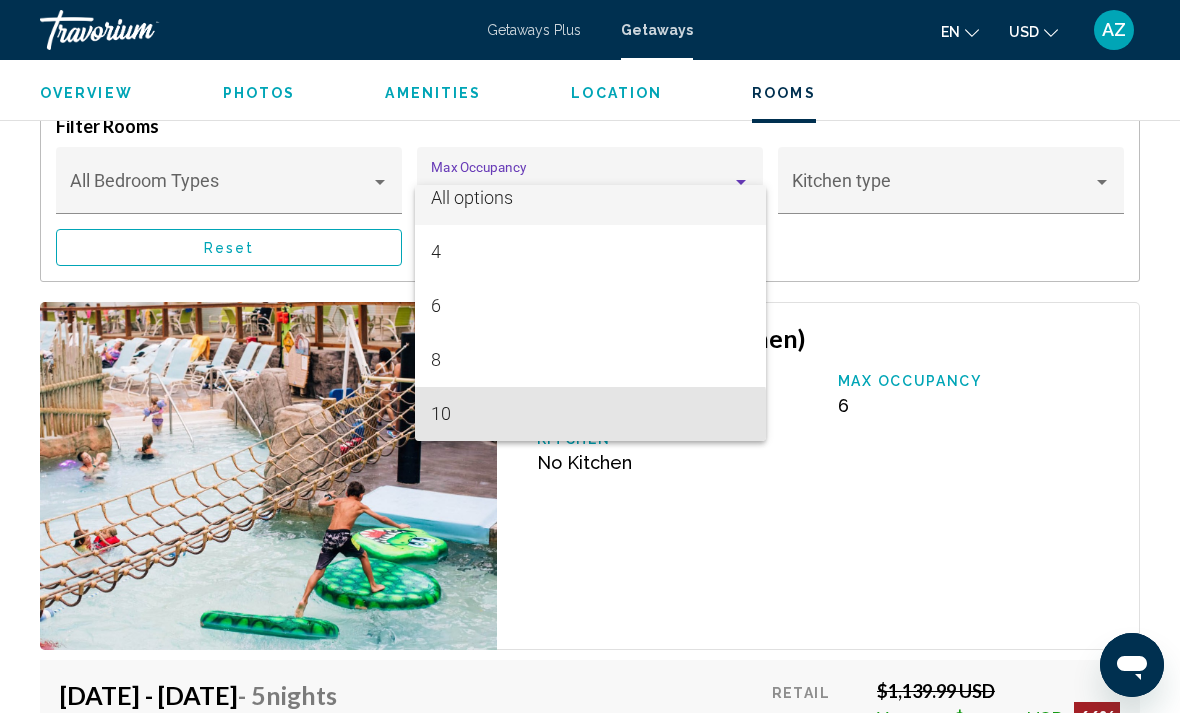 click on "10" at bounding box center [590, 414] 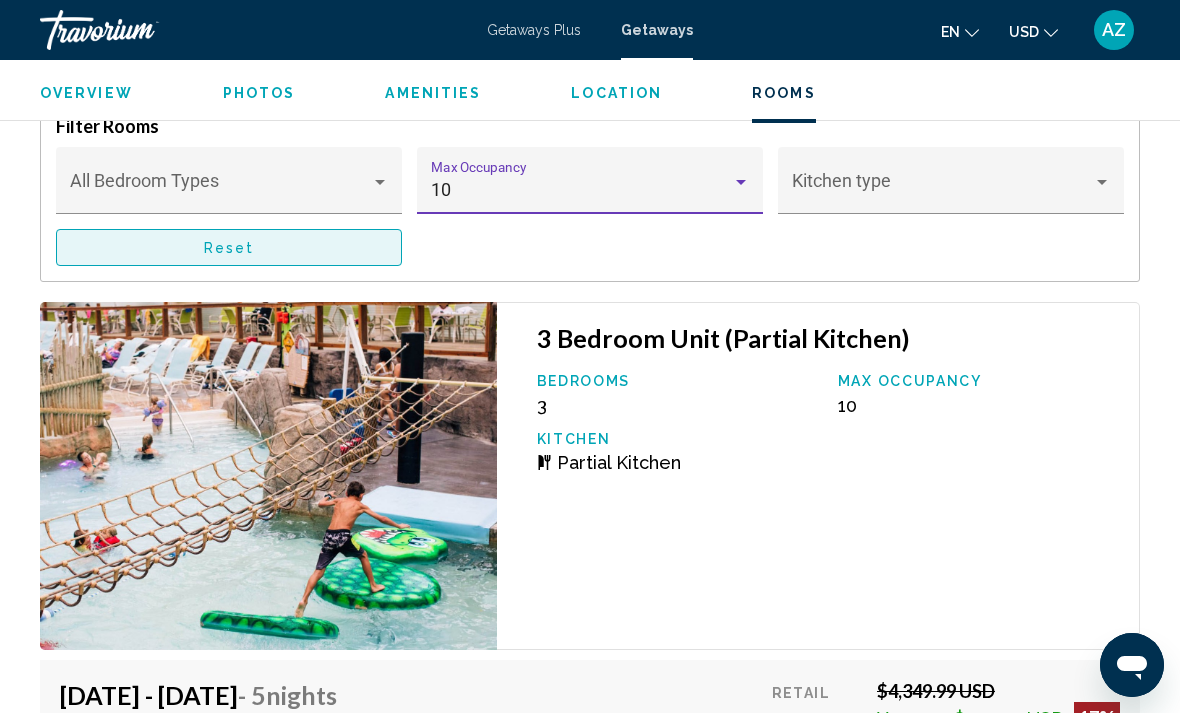 click on "Reset" at bounding box center [229, 247] 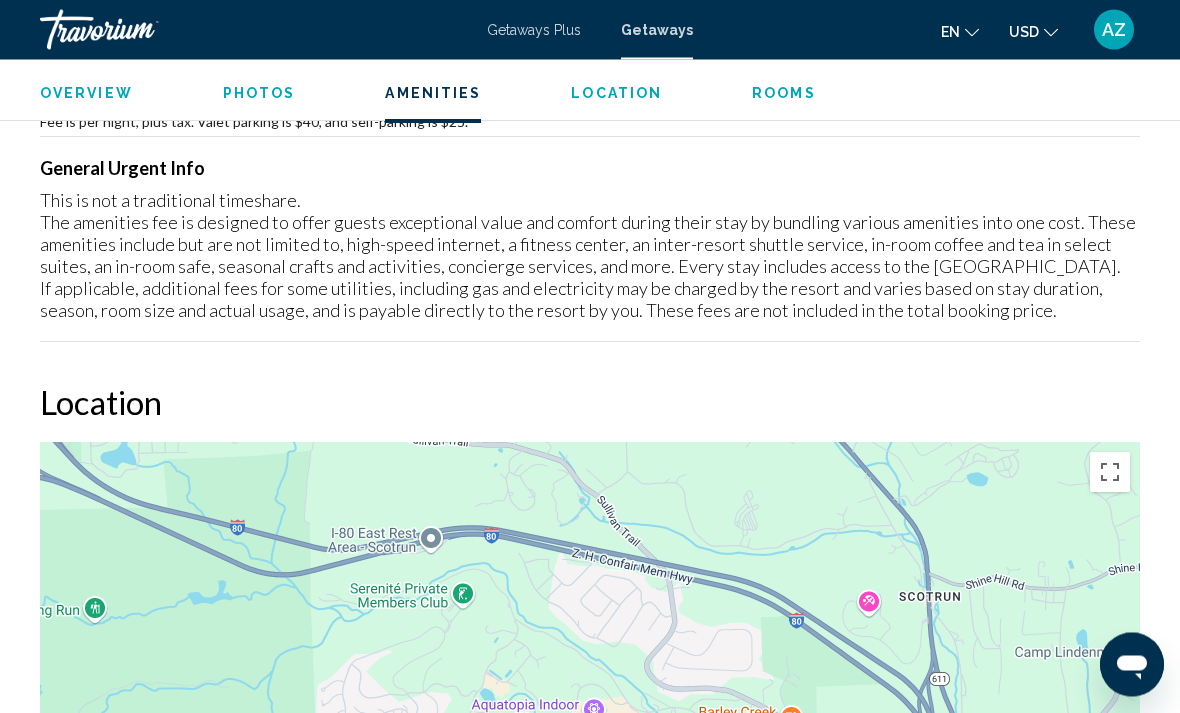 scroll, scrollTop: 2171, scrollLeft: 0, axis: vertical 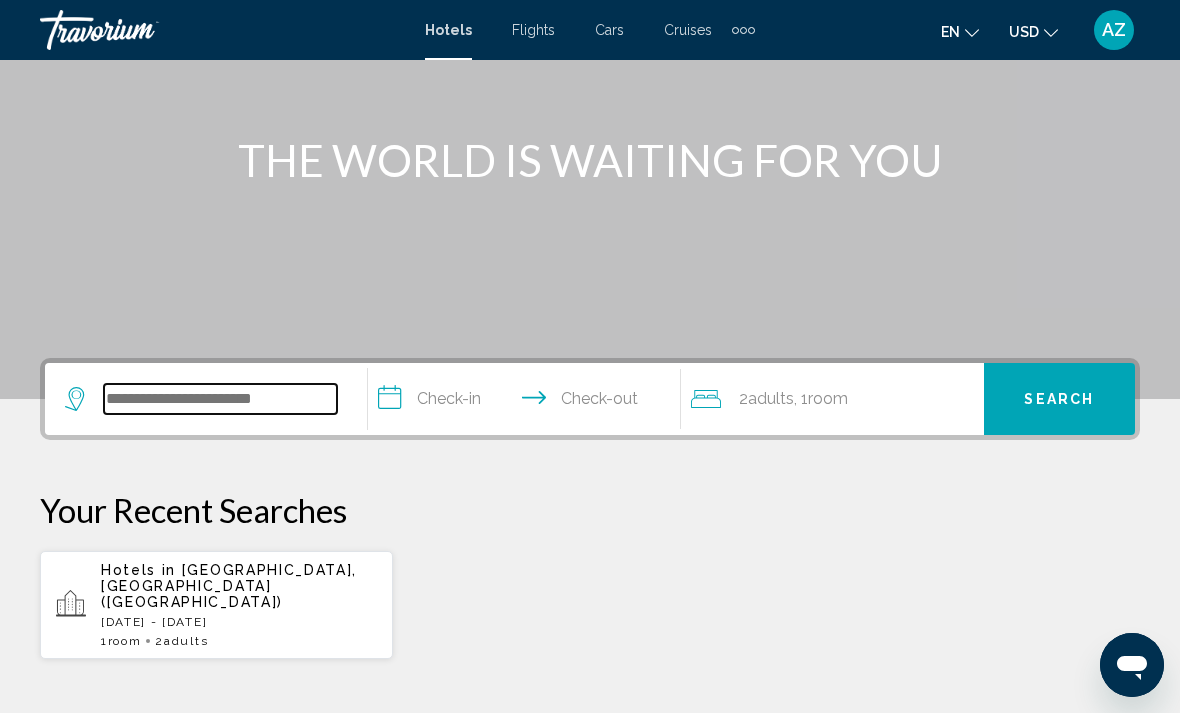 click at bounding box center (220, 399) 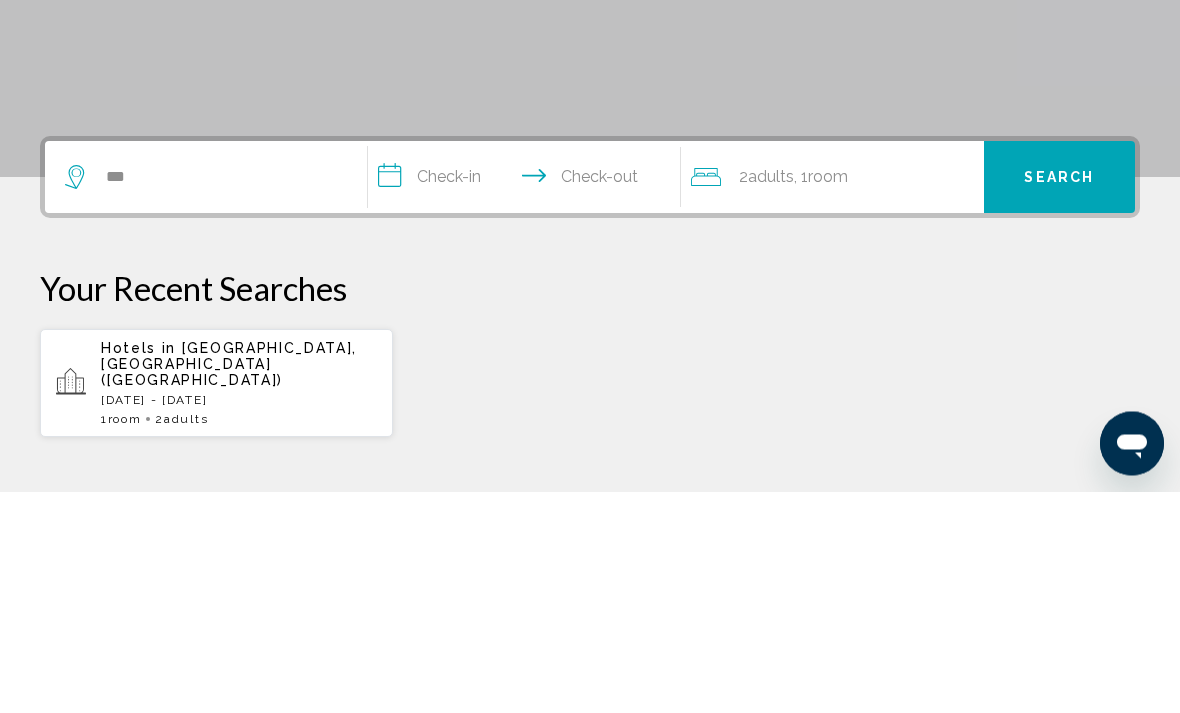scroll, scrollTop: 423, scrollLeft: 0, axis: vertical 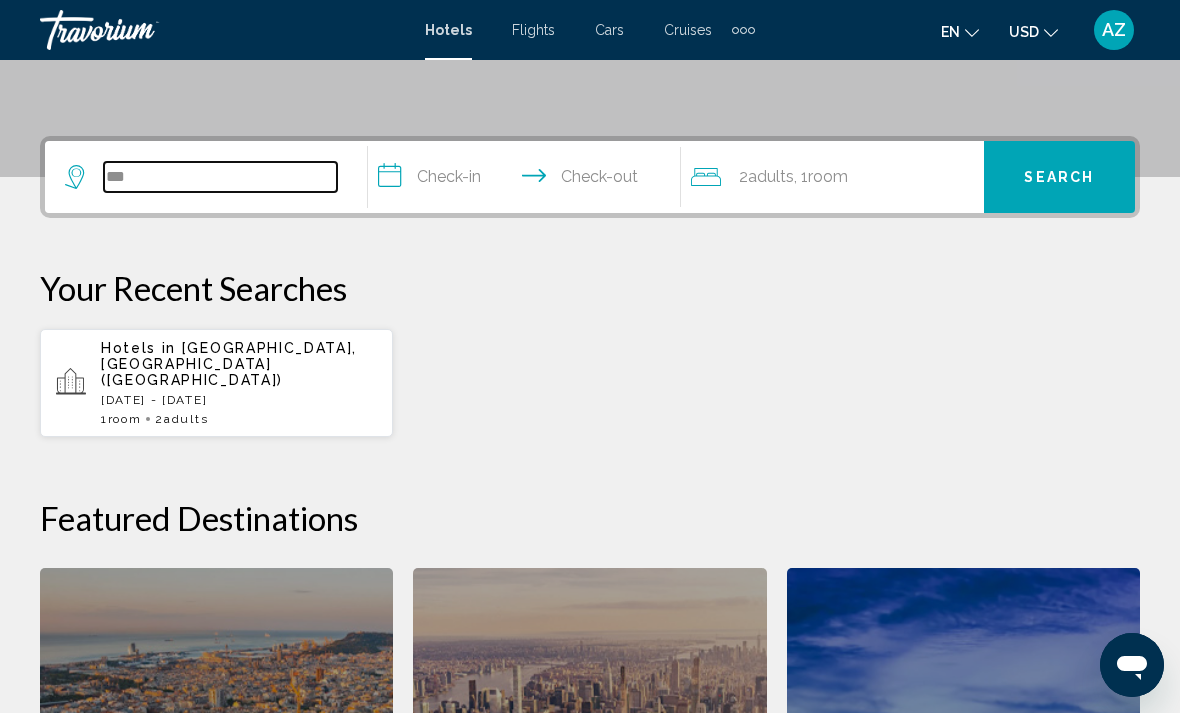 click on "***" at bounding box center [220, 177] 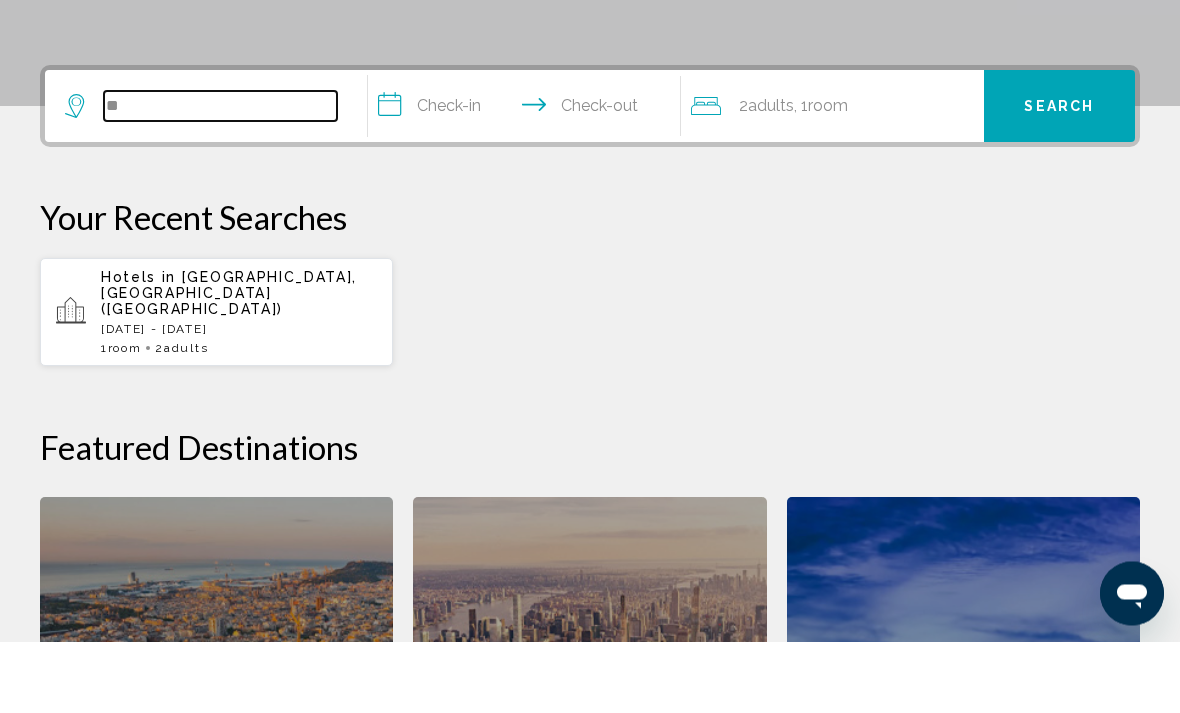 type on "*" 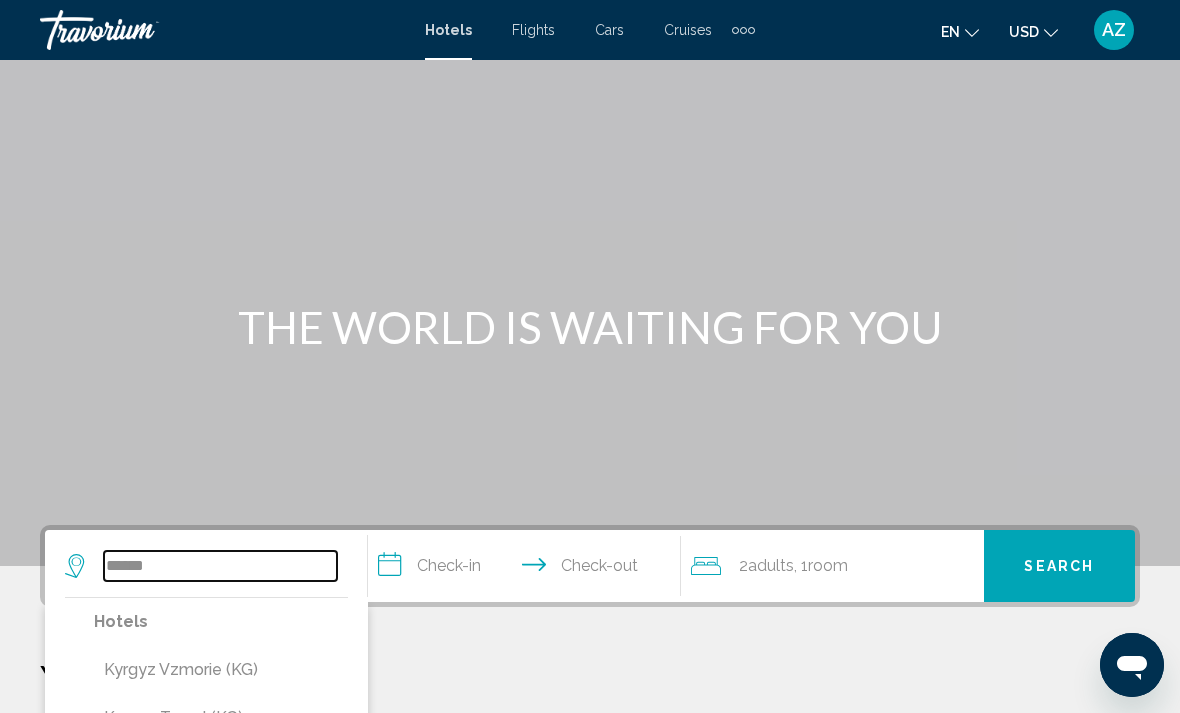 scroll, scrollTop: 0, scrollLeft: 0, axis: both 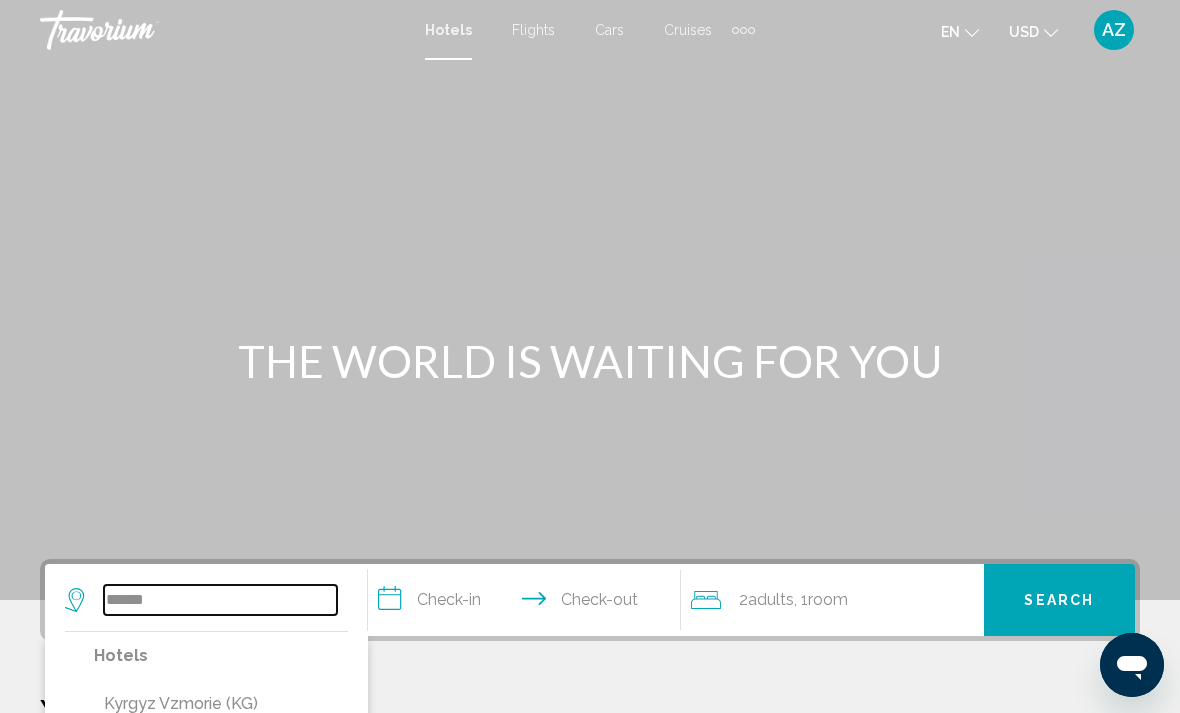 type on "******" 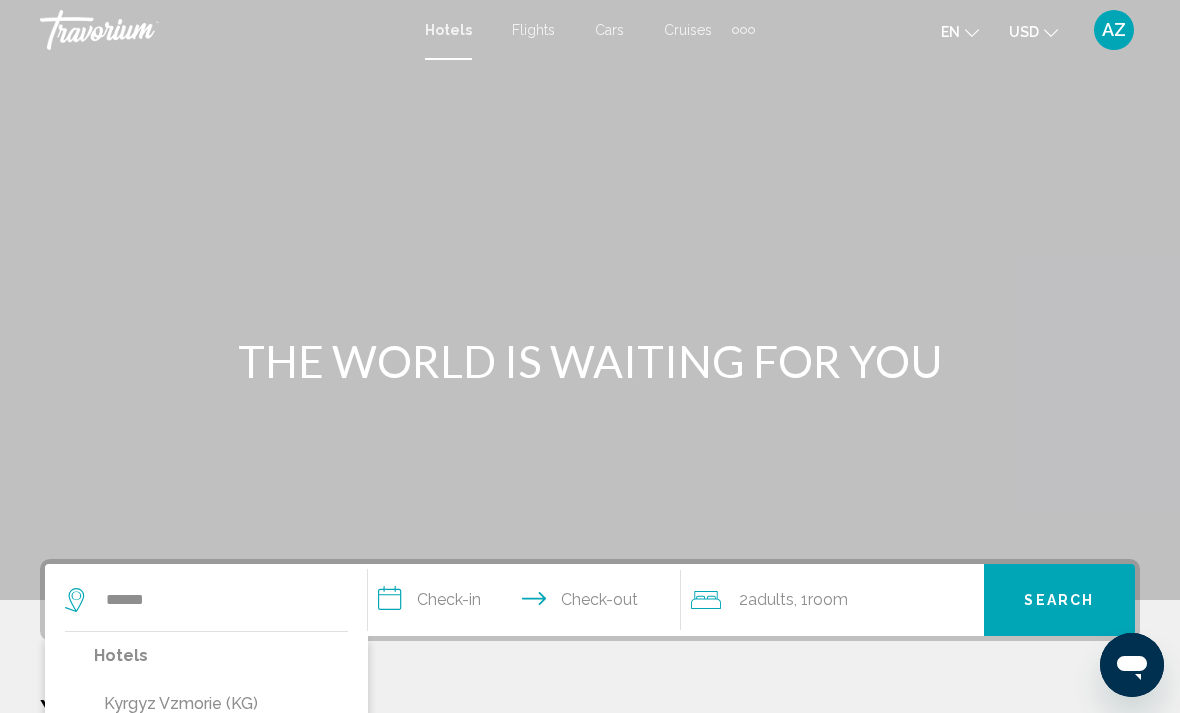 click on "Flights" at bounding box center [533, 30] 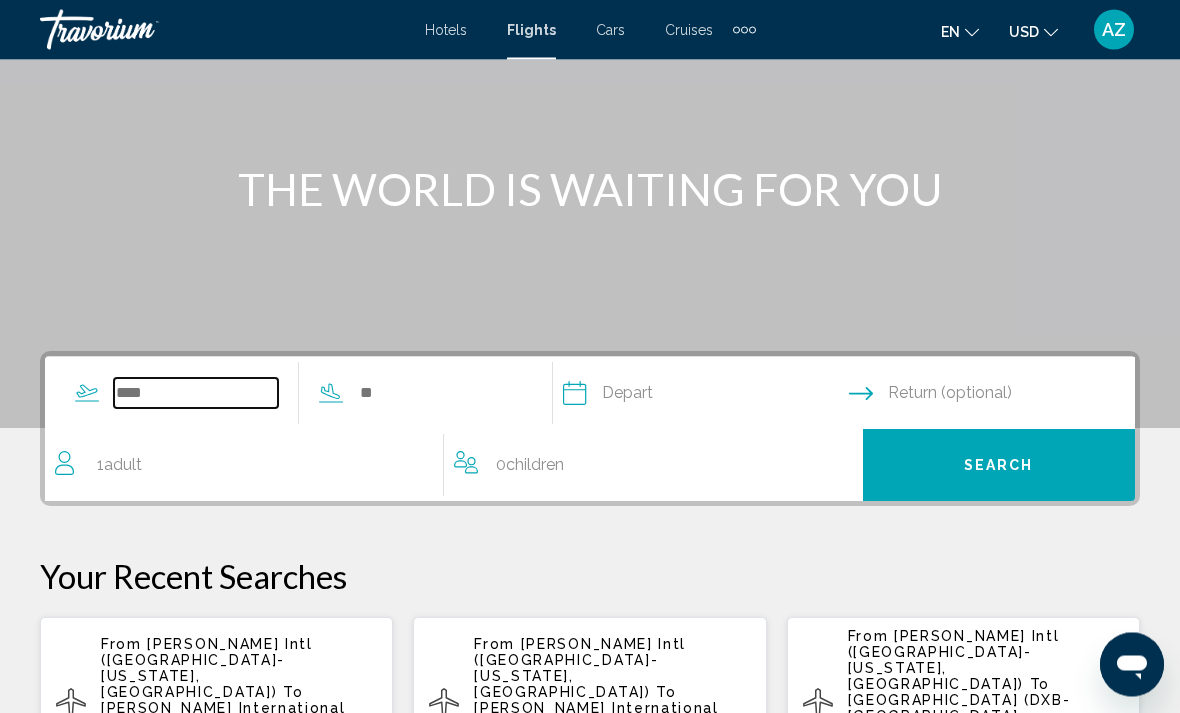 click at bounding box center [196, 394] 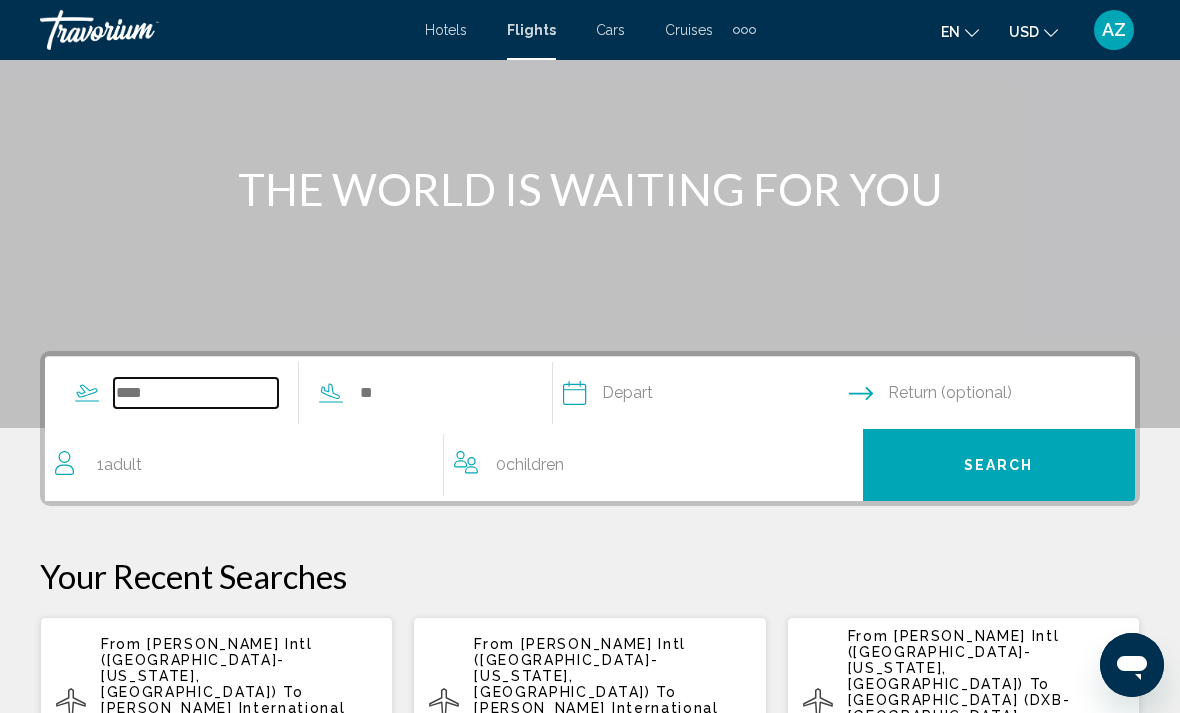 scroll, scrollTop: 171, scrollLeft: 0, axis: vertical 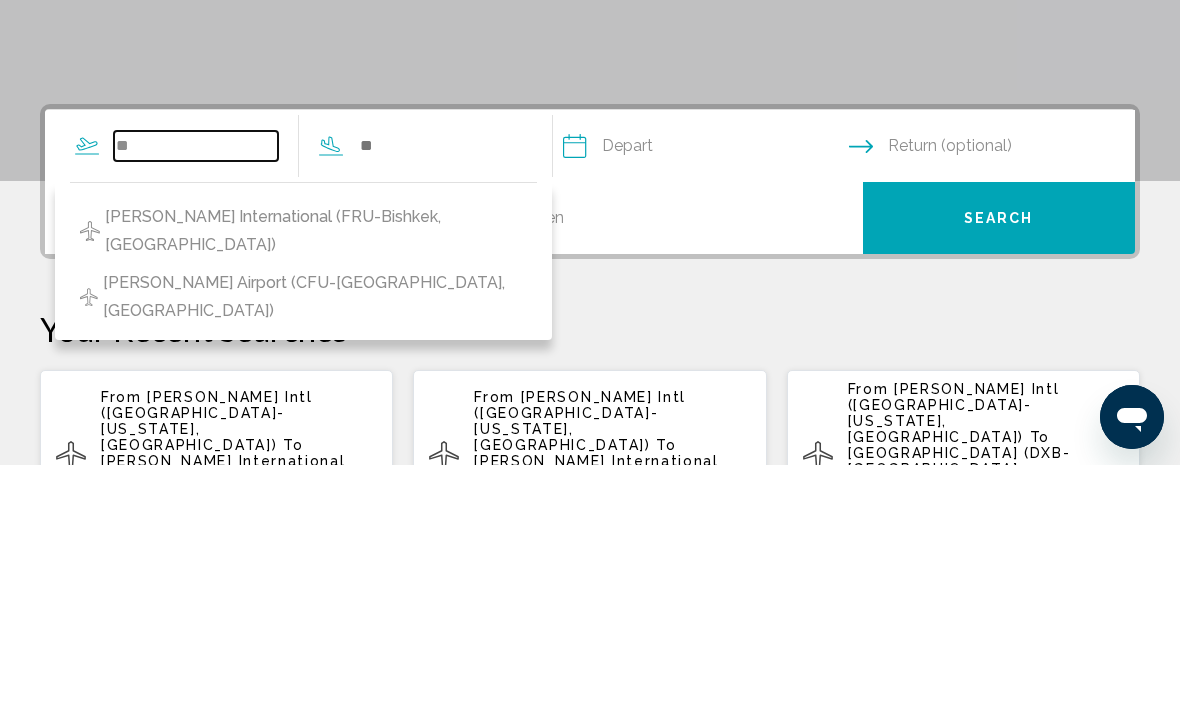 type on "*" 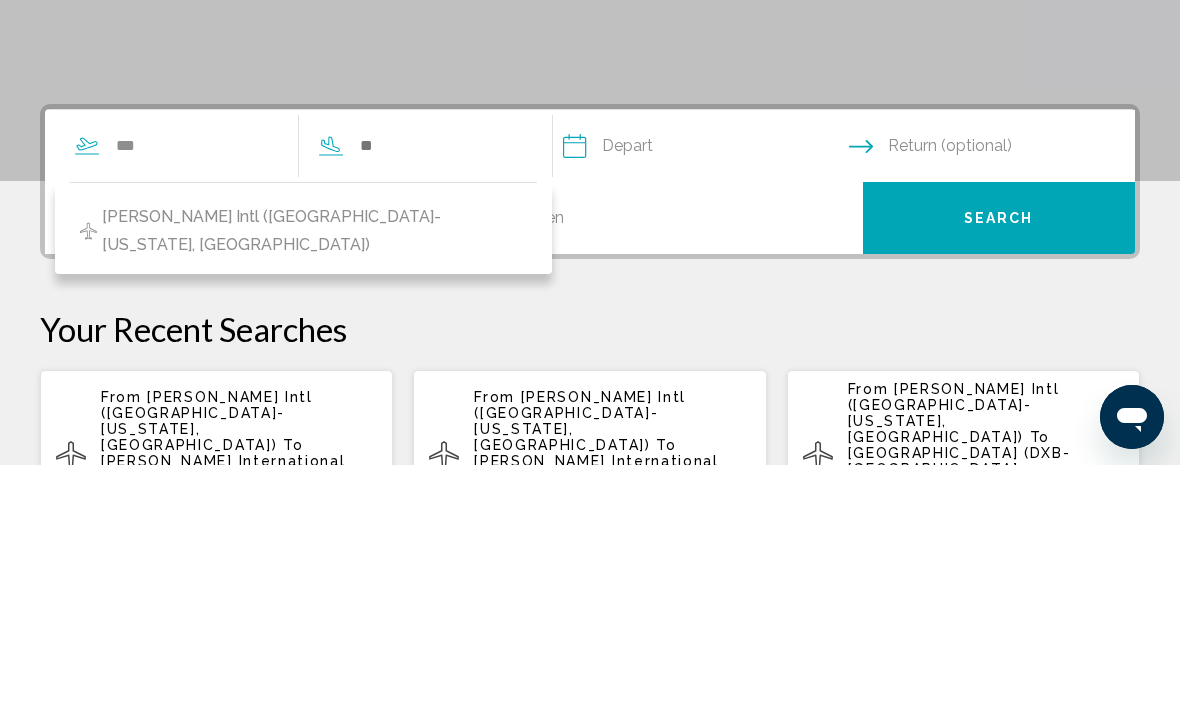 click on "[PERSON_NAME] Intl ([GEOGRAPHIC_DATA]-[US_STATE], [GEOGRAPHIC_DATA])" at bounding box center (314, 479) 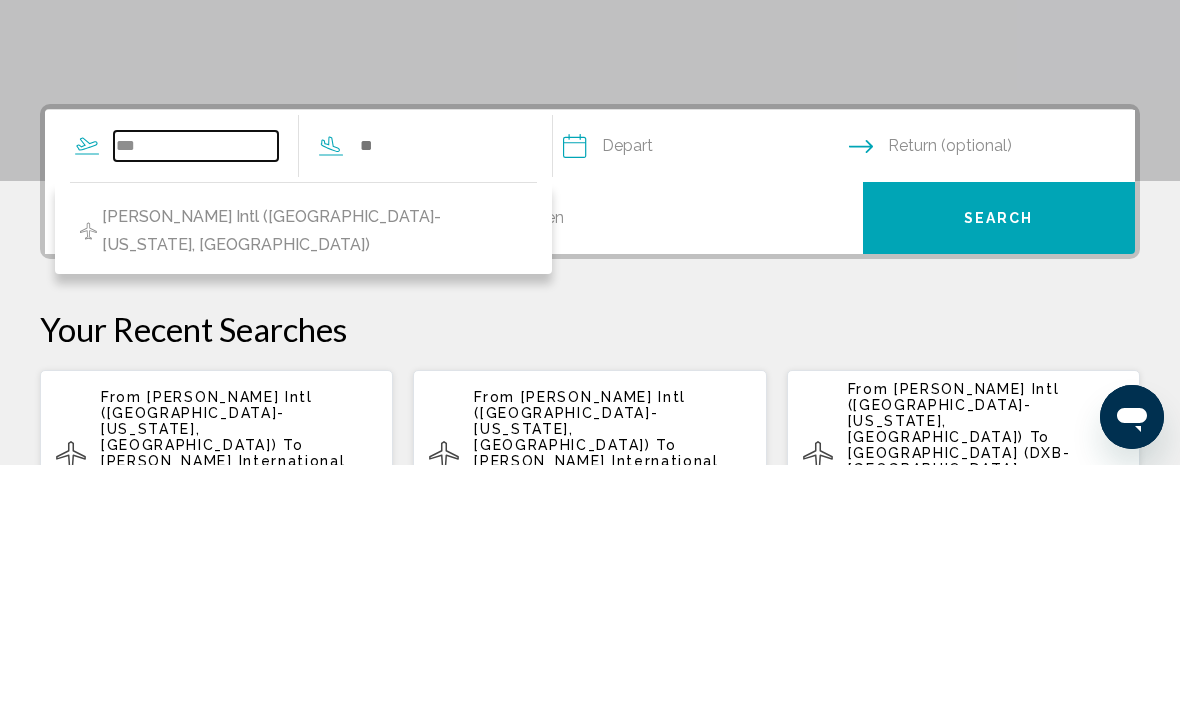 type on "**********" 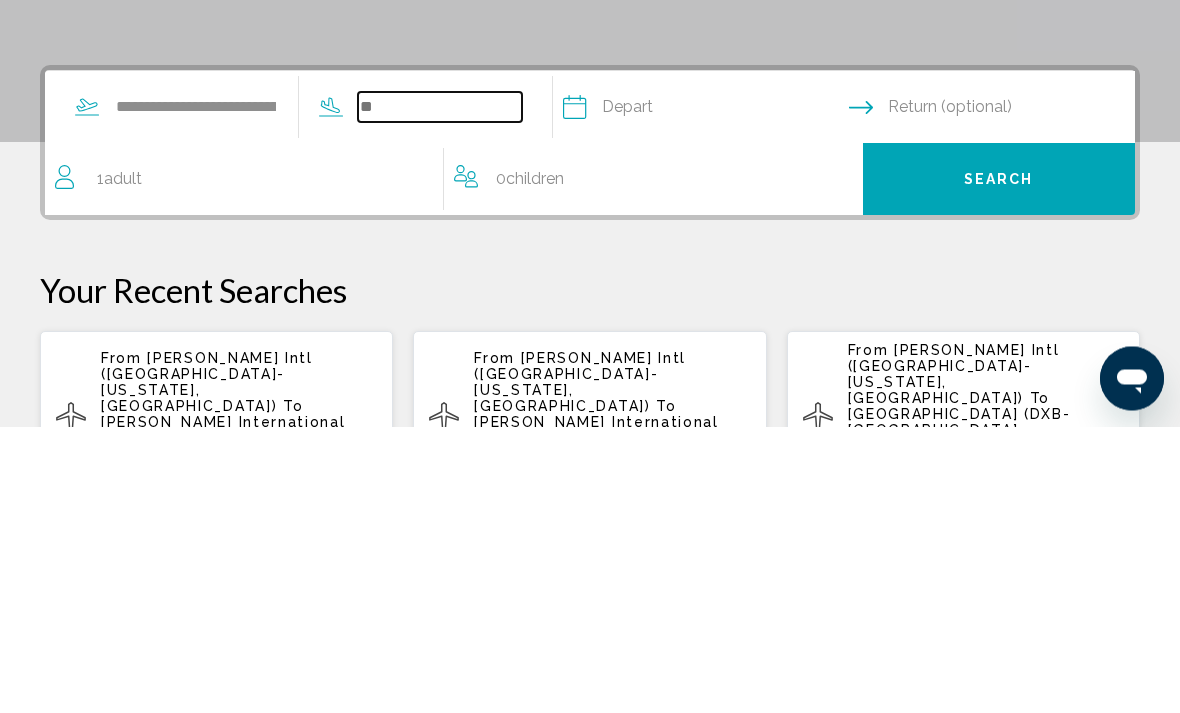 click at bounding box center [440, 394] 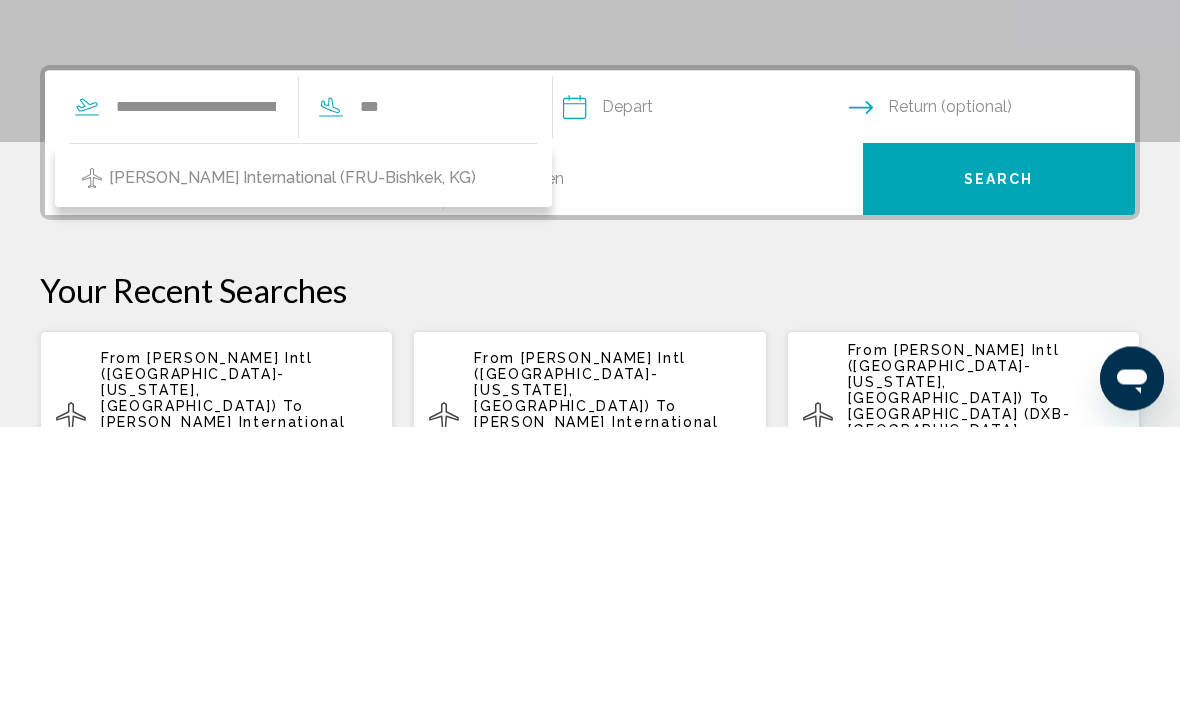 click on "[PERSON_NAME] International (FRU-Bishkek, KG)" at bounding box center (292, 465) 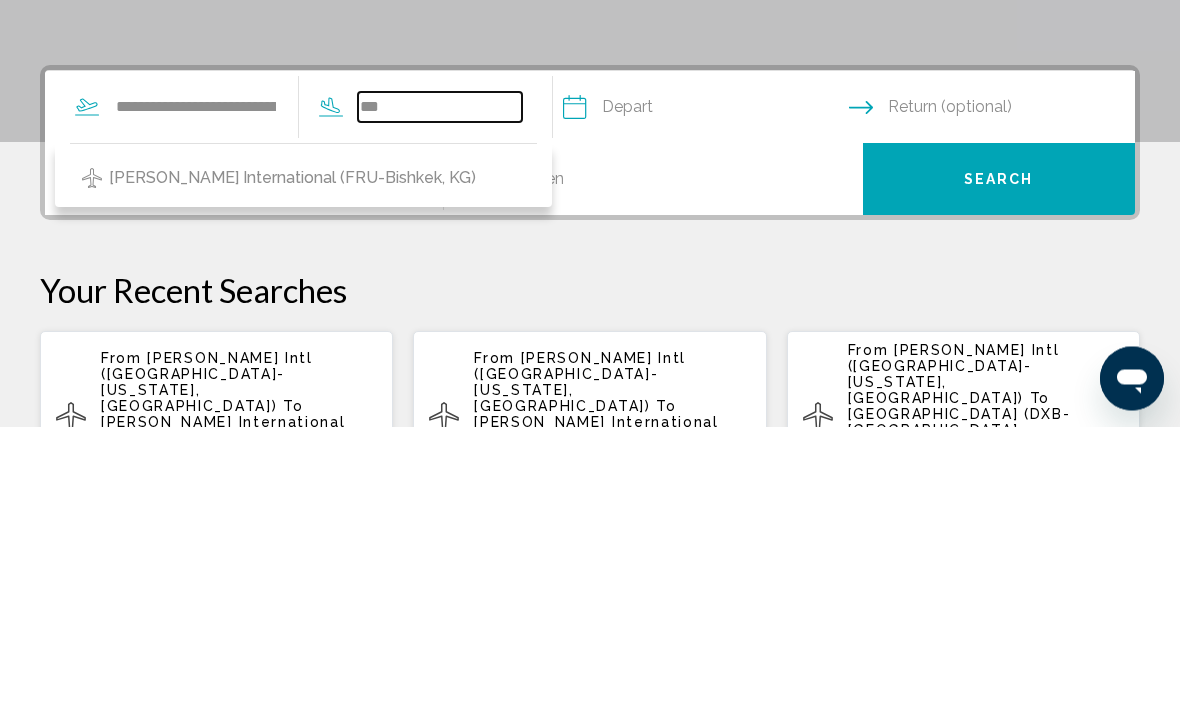 type on "**********" 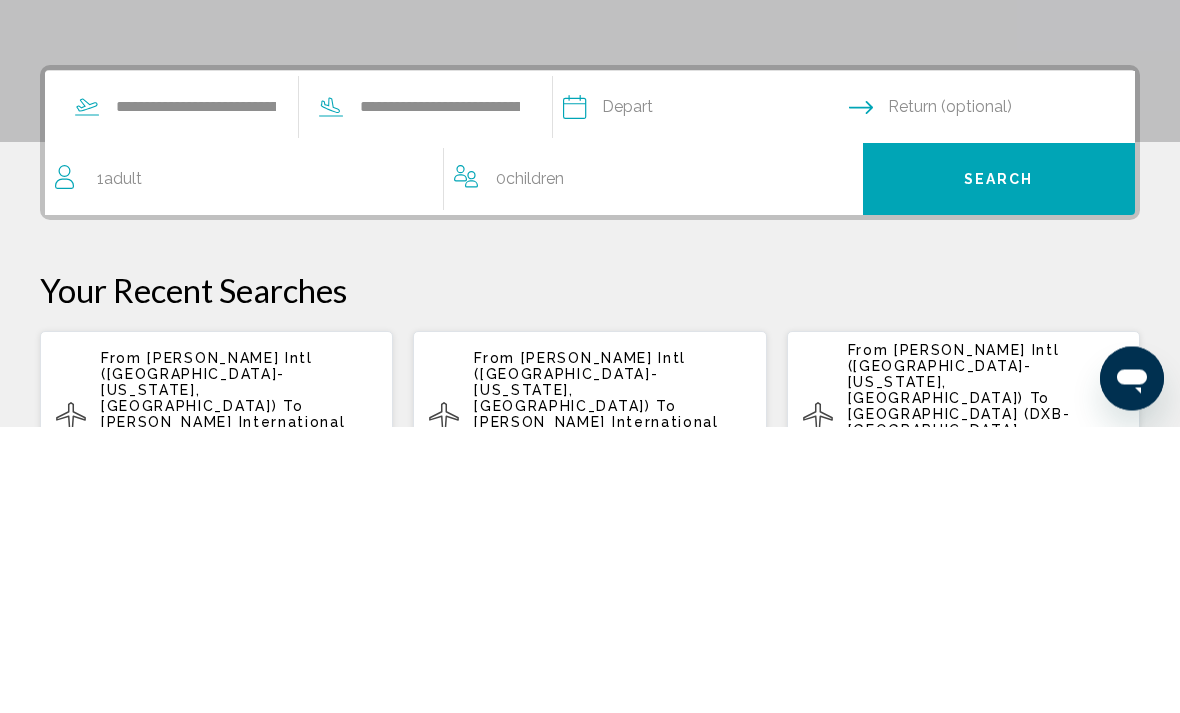 click at bounding box center [705, 397] 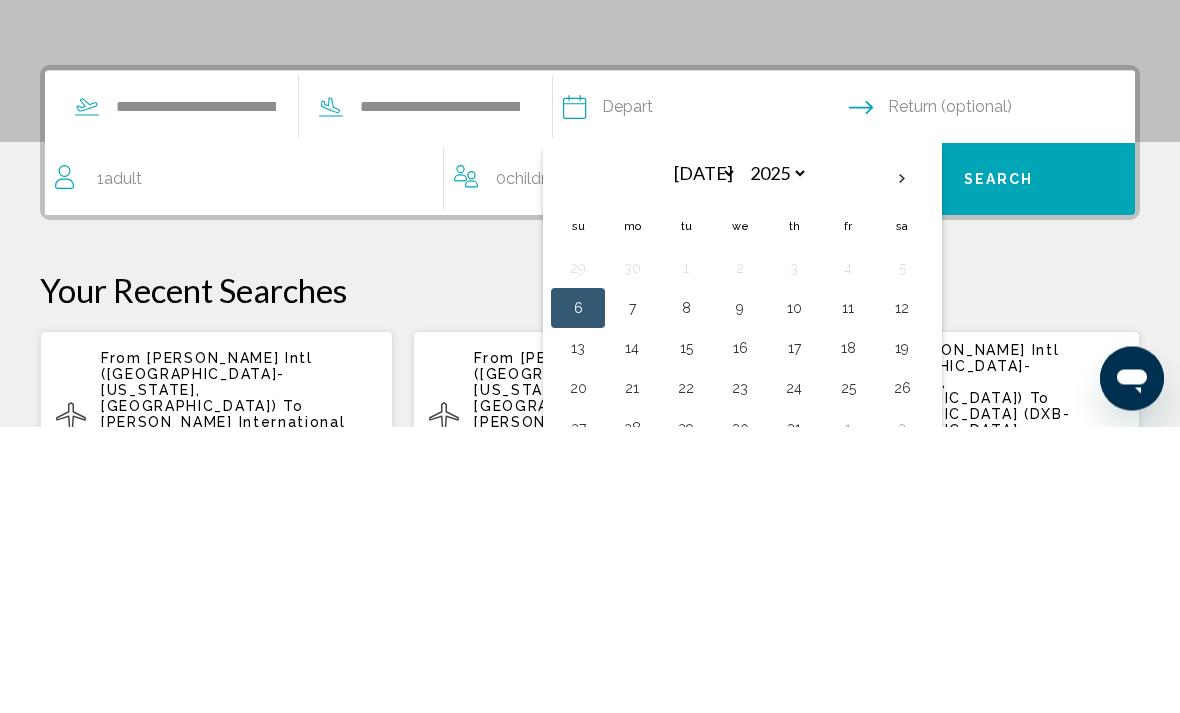 scroll, scrollTop: 458, scrollLeft: 0, axis: vertical 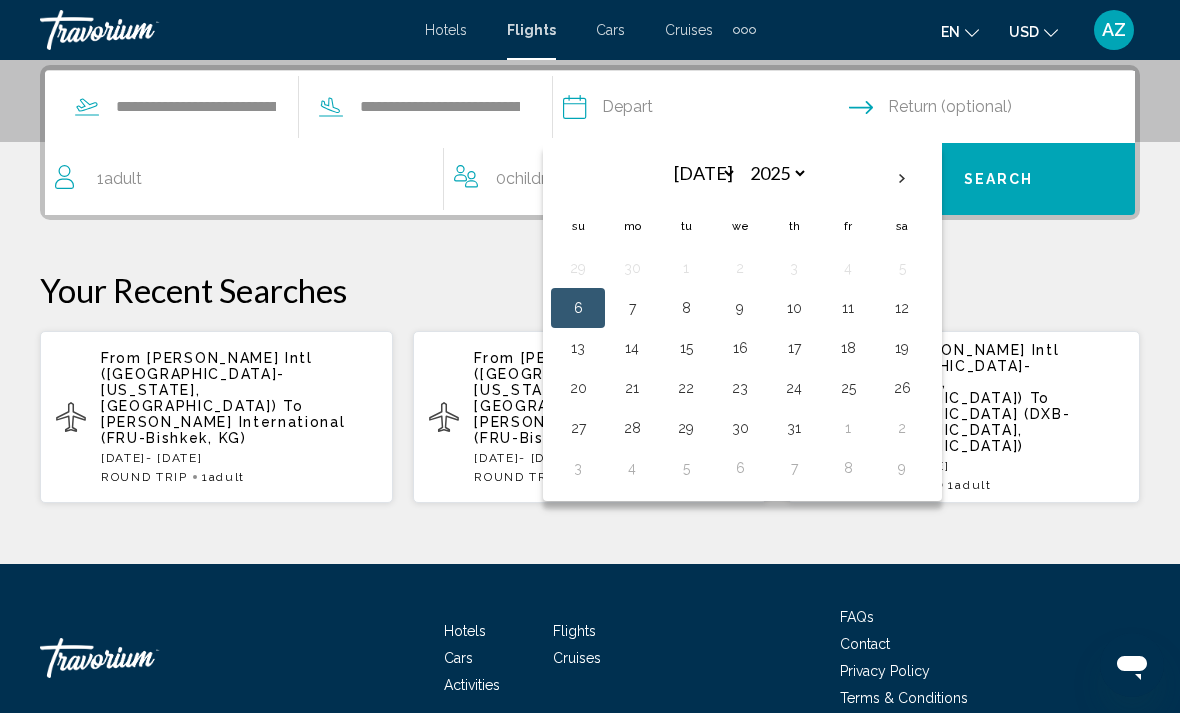 click on "6" at bounding box center [578, 308] 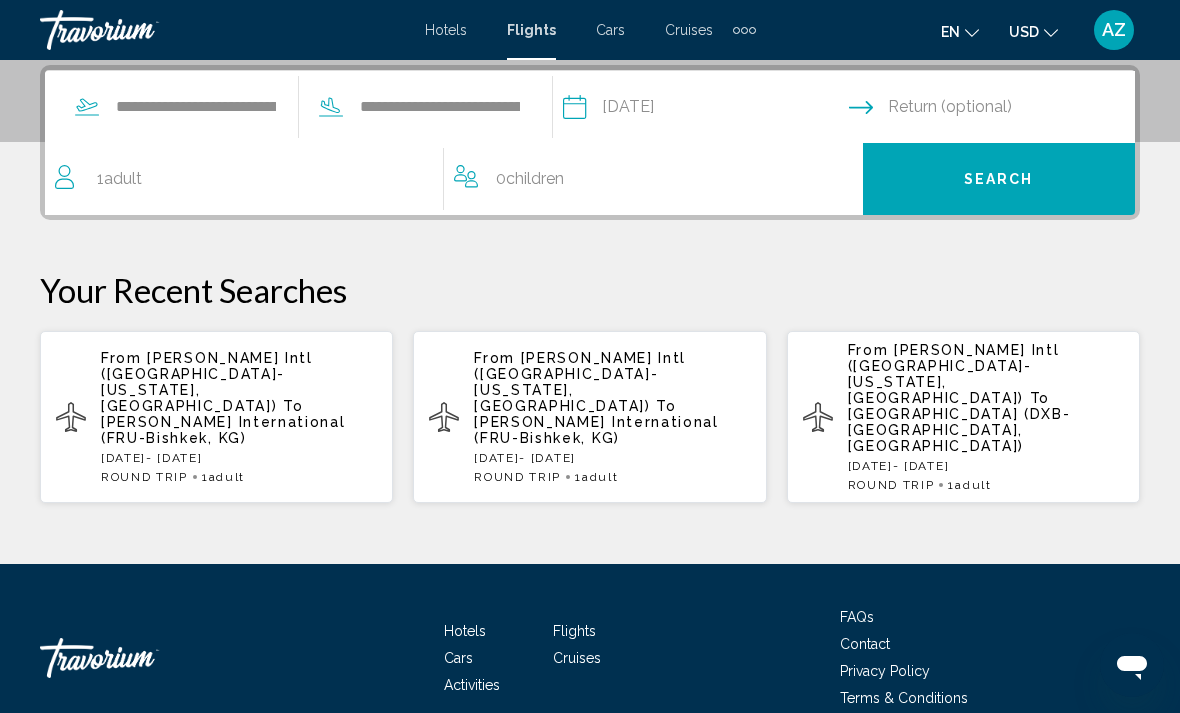 click at bounding box center (996, 110) 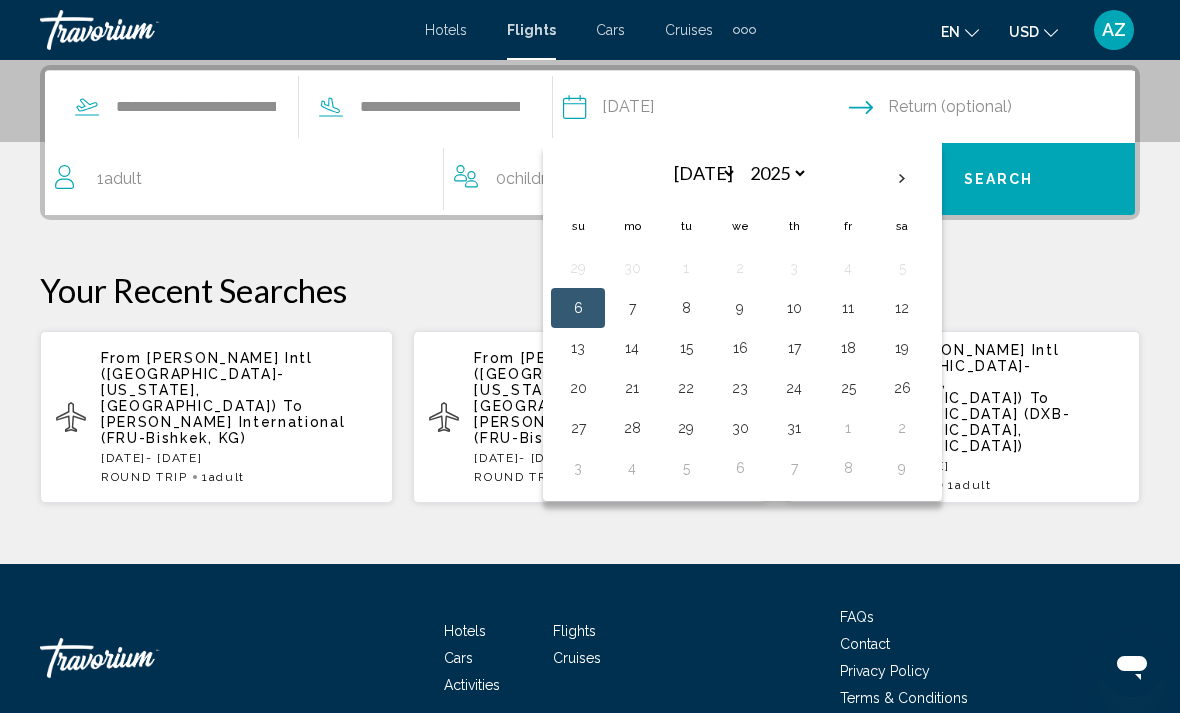click on "24" at bounding box center [794, 388] 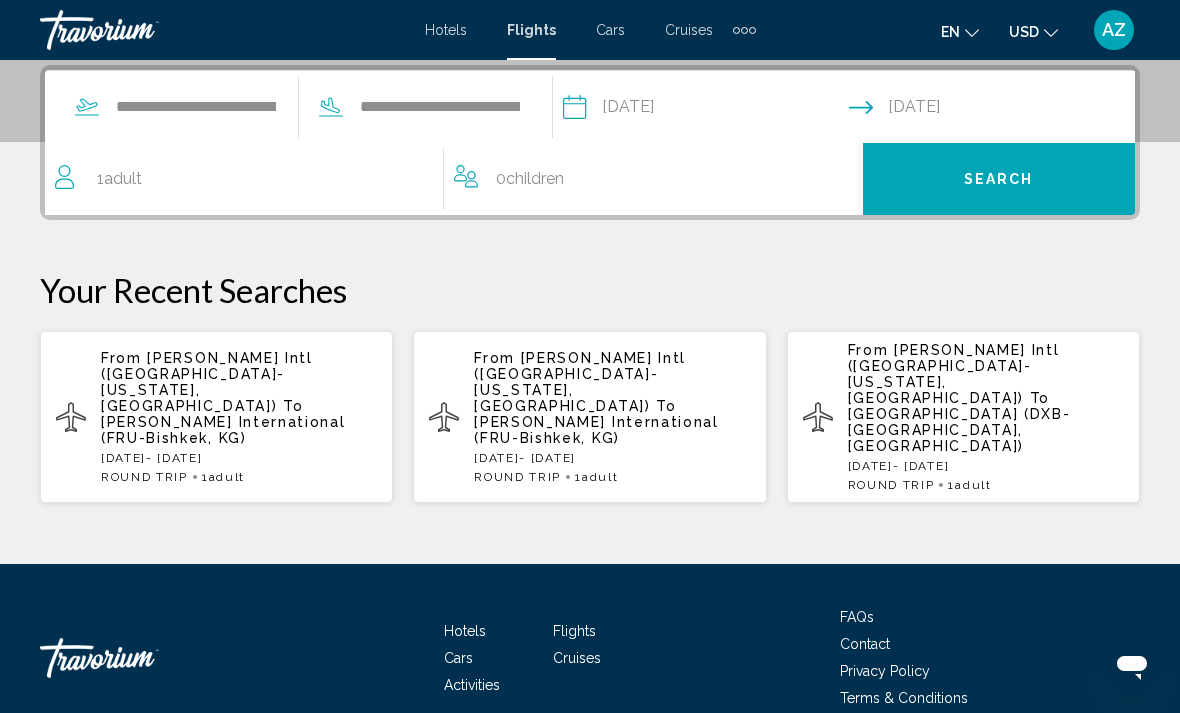 click on "Search" at bounding box center [999, 179] 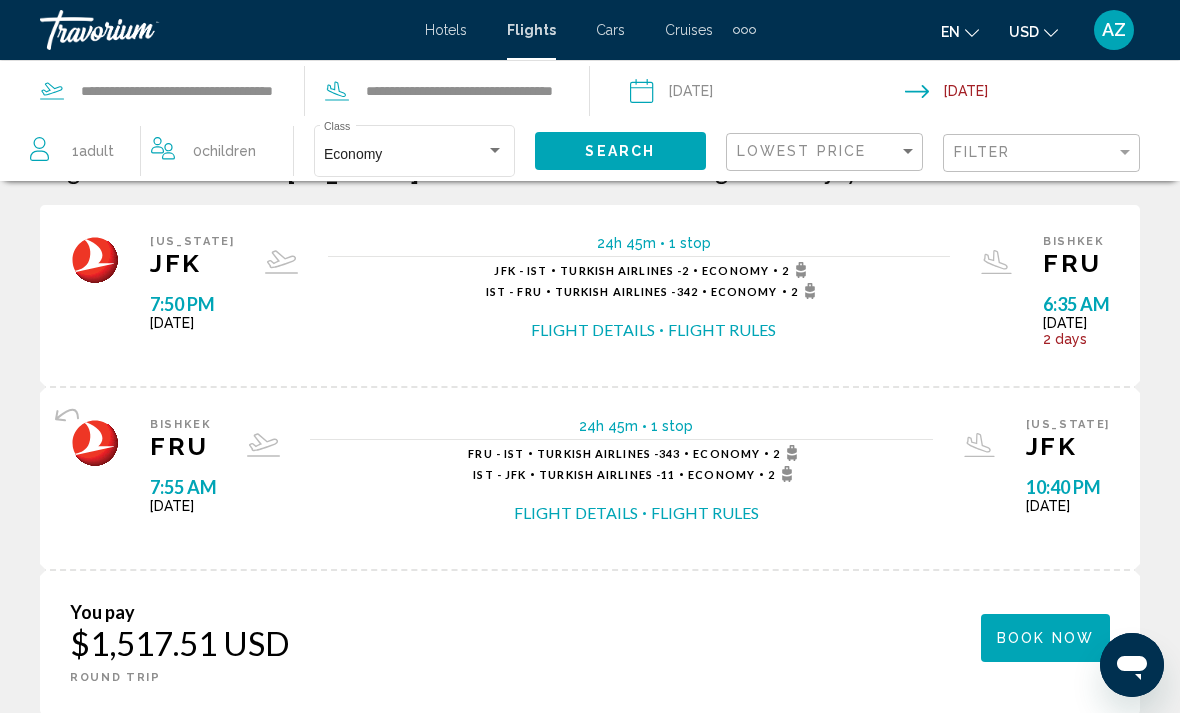 scroll, scrollTop: 51, scrollLeft: 0, axis: vertical 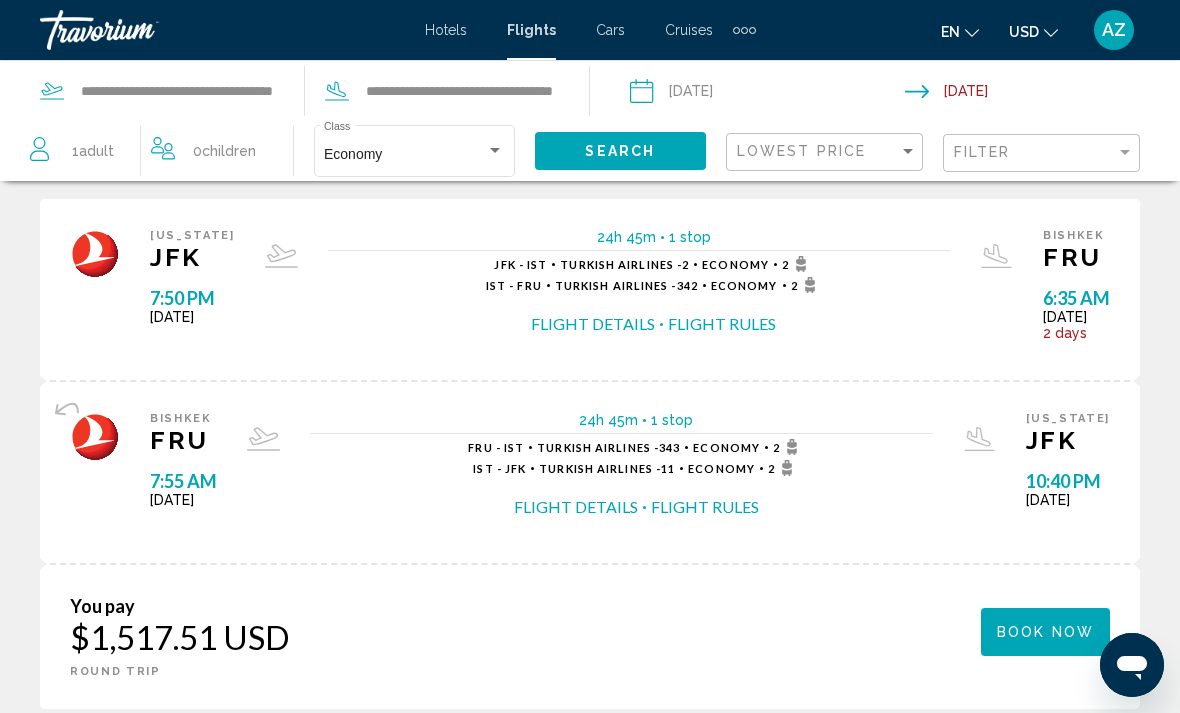 click on "Book now" at bounding box center (1045, 633) 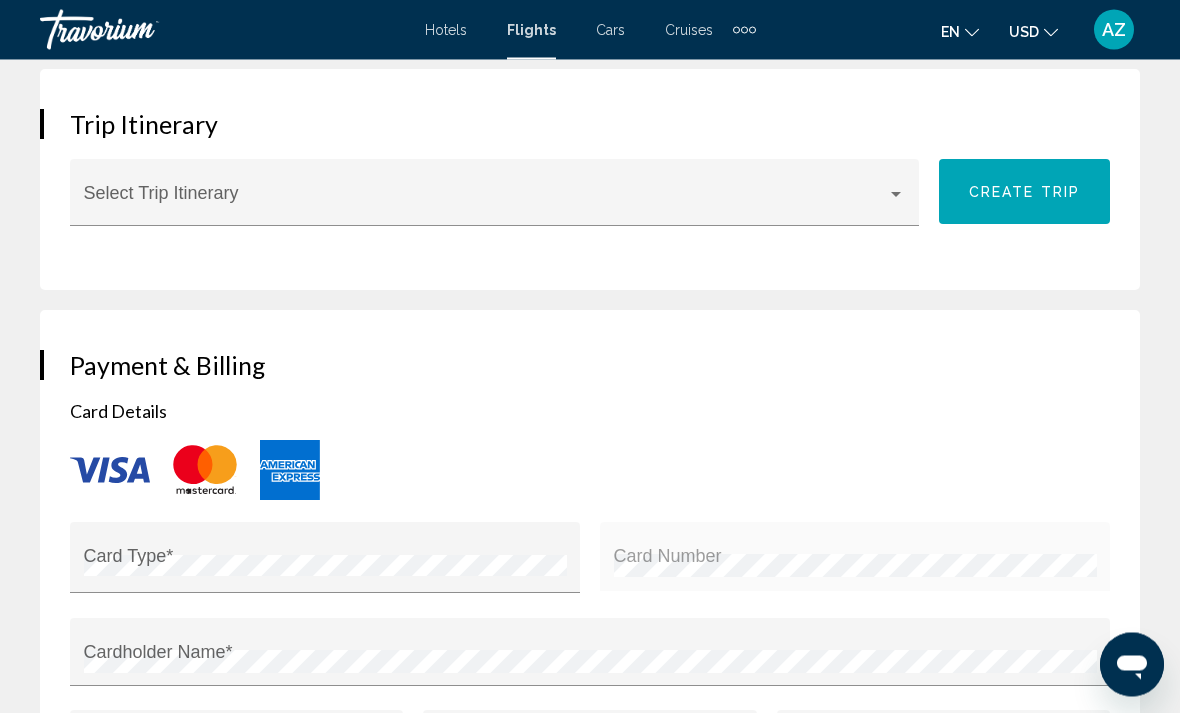 scroll, scrollTop: 1511, scrollLeft: 0, axis: vertical 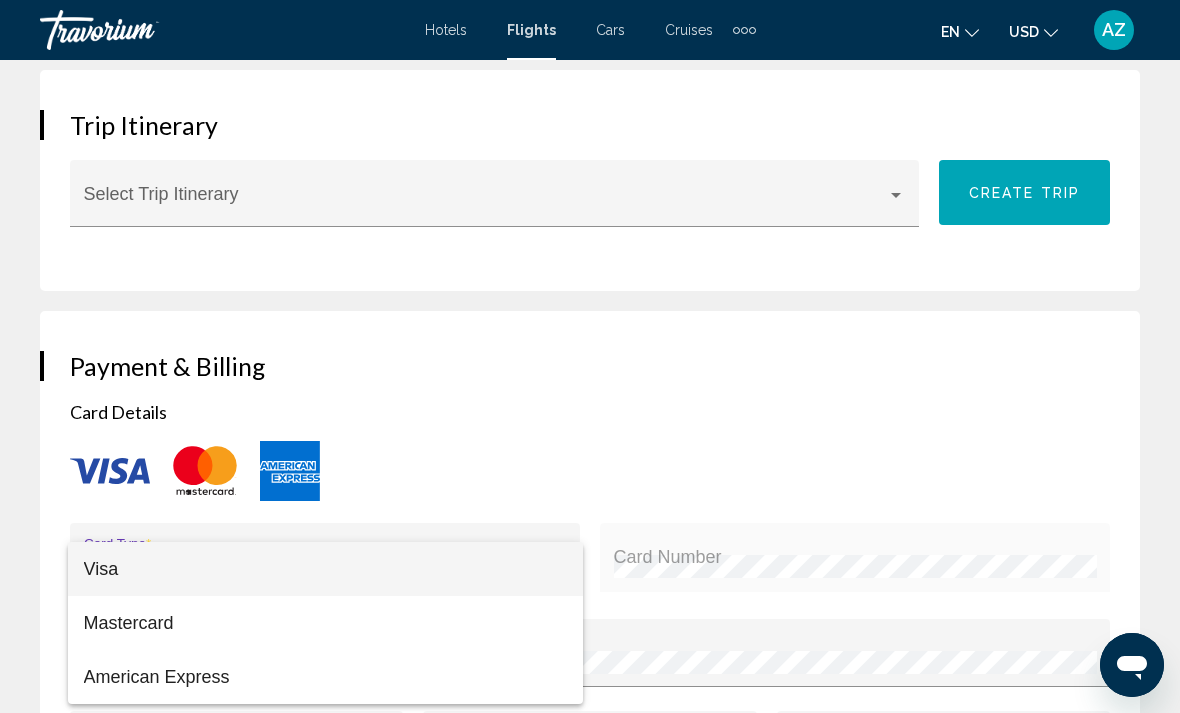 click at bounding box center [590, 356] 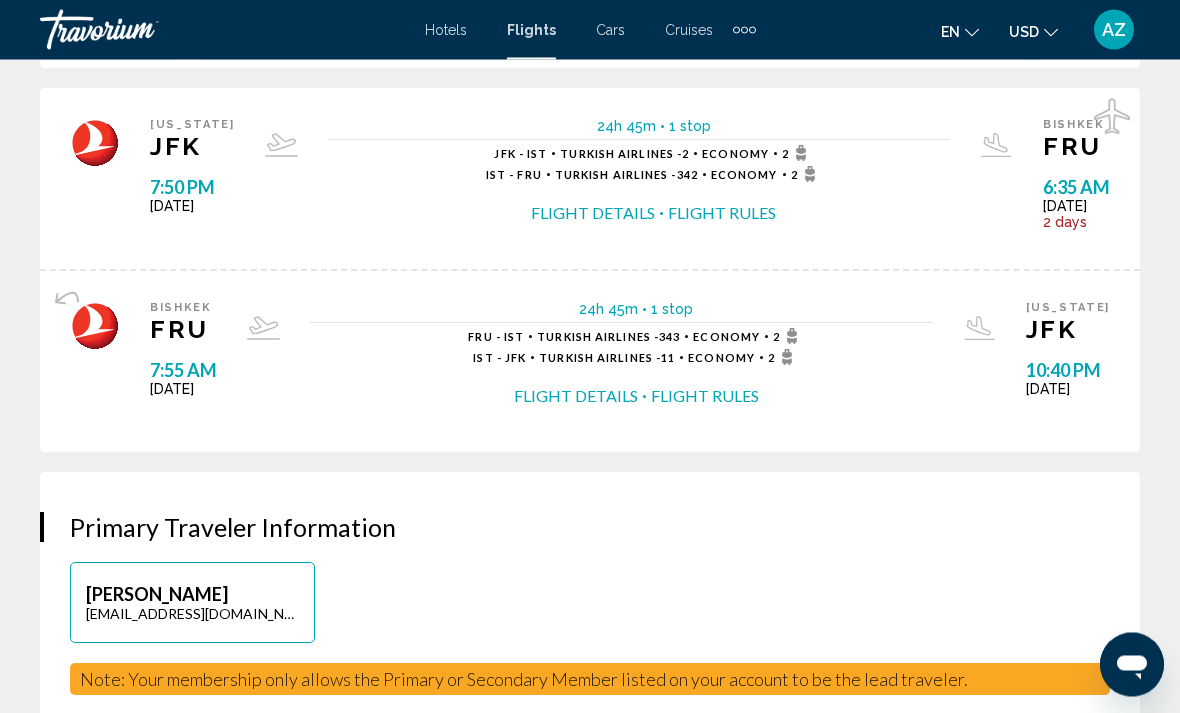 scroll, scrollTop: 0, scrollLeft: 0, axis: both 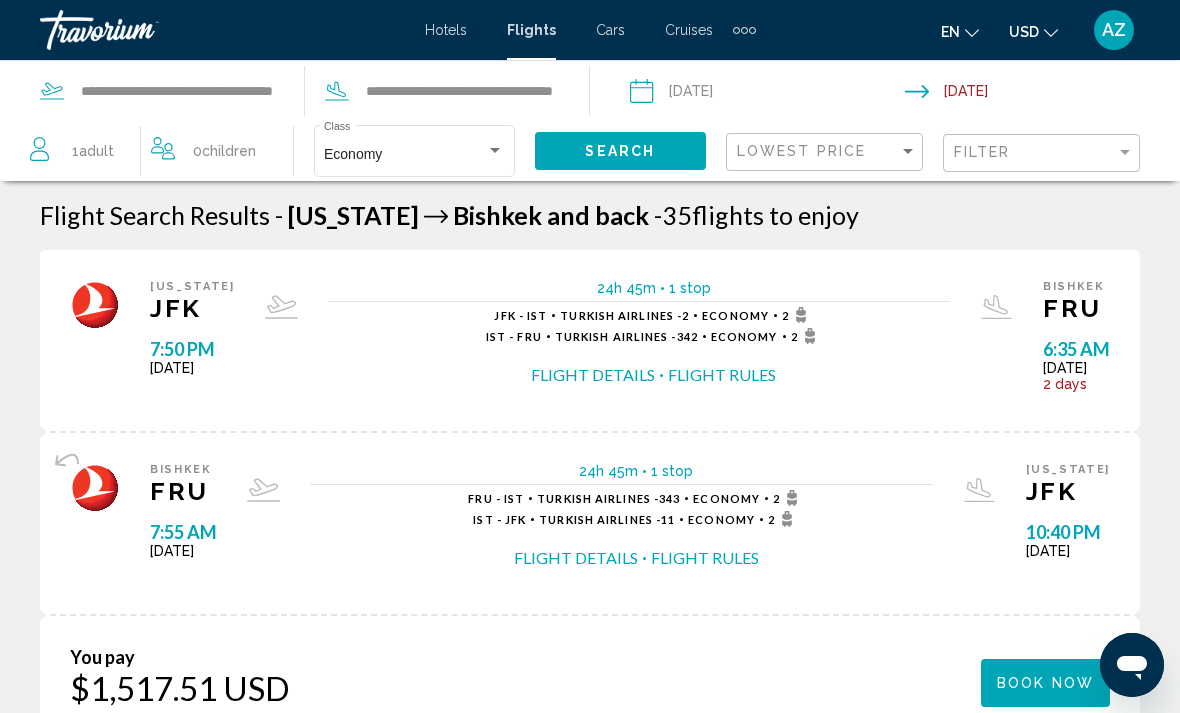 click at bounding box center (744, 30) 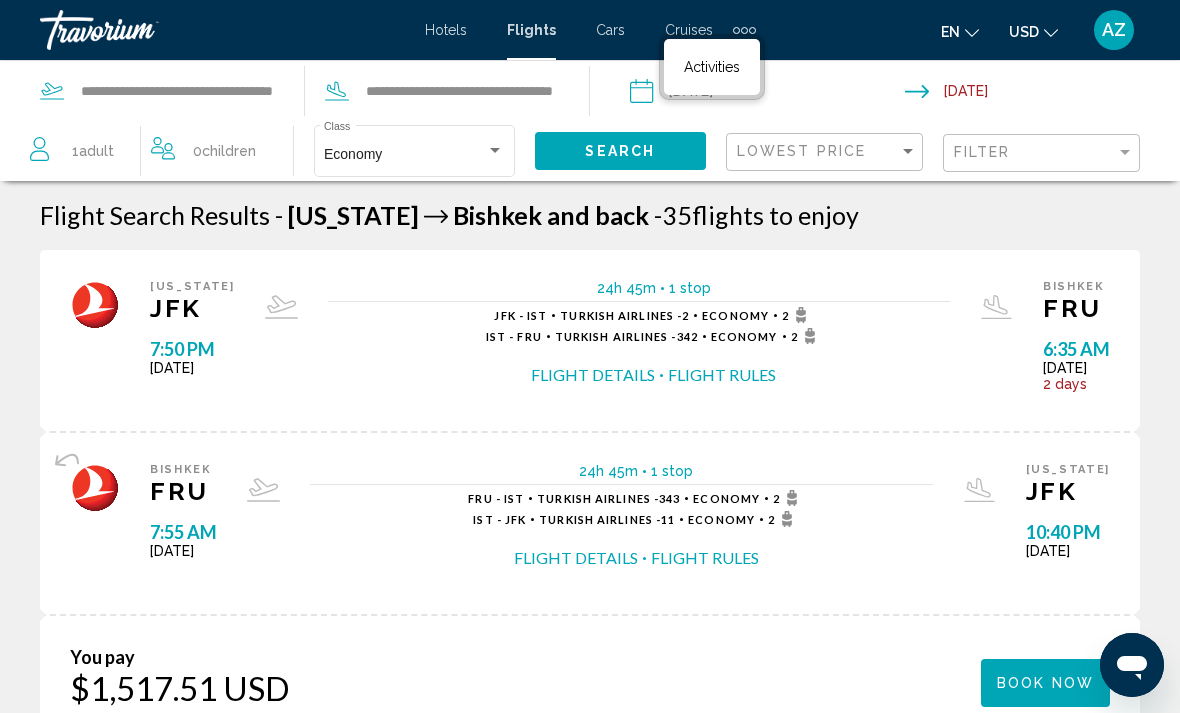 click on "Activities" at bounding box center (712, 67) 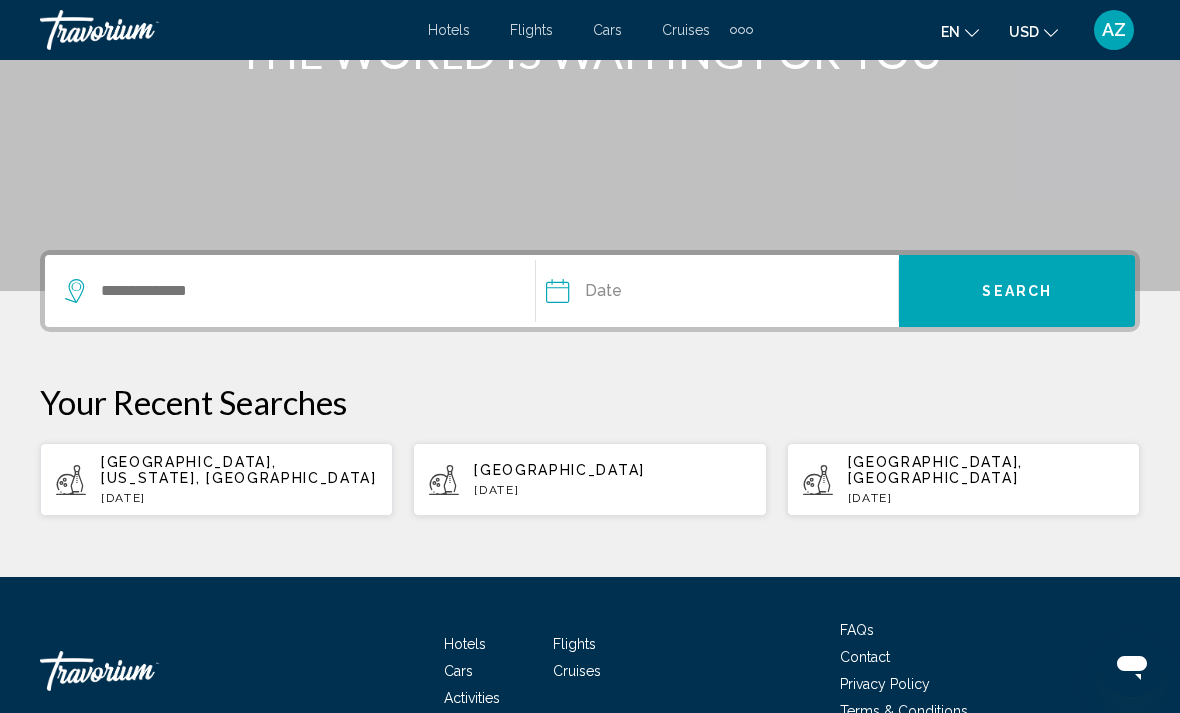 scroll, scrollTop: 336, scrollLeft: 0, axis: vertical 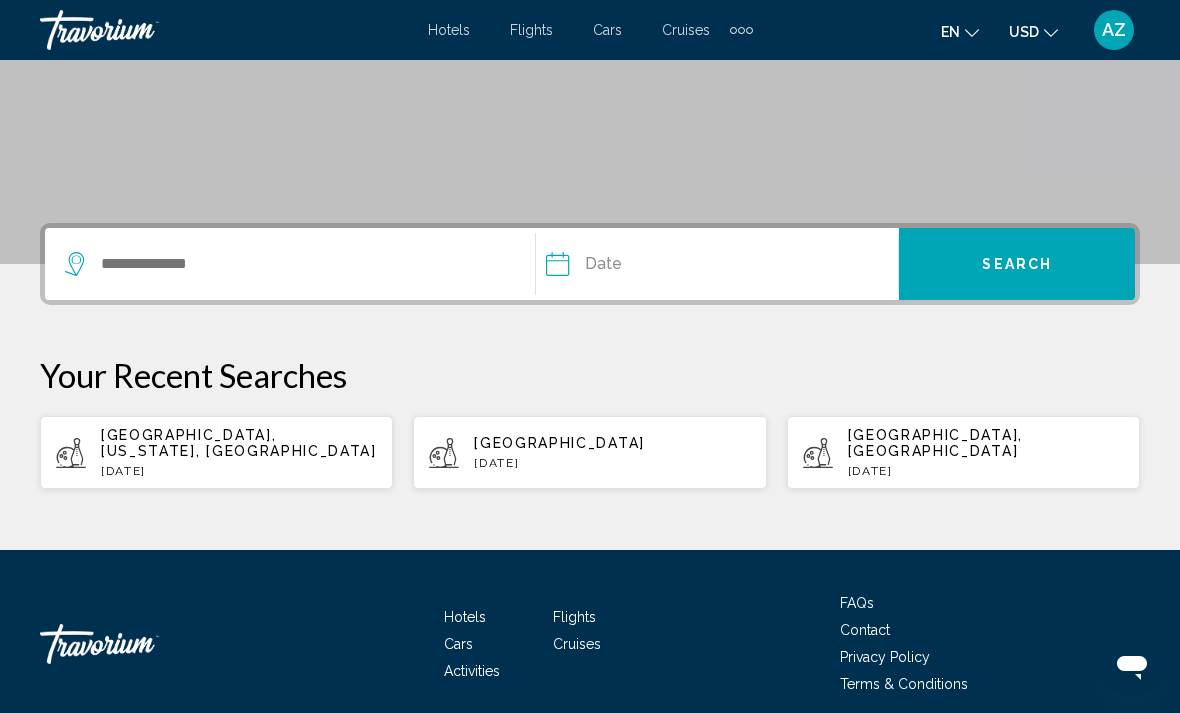 click on "Hotels Flights Cars Cruises Activities Hotels Flights Cars Cruises Activities" at bounding box center [590, 30] 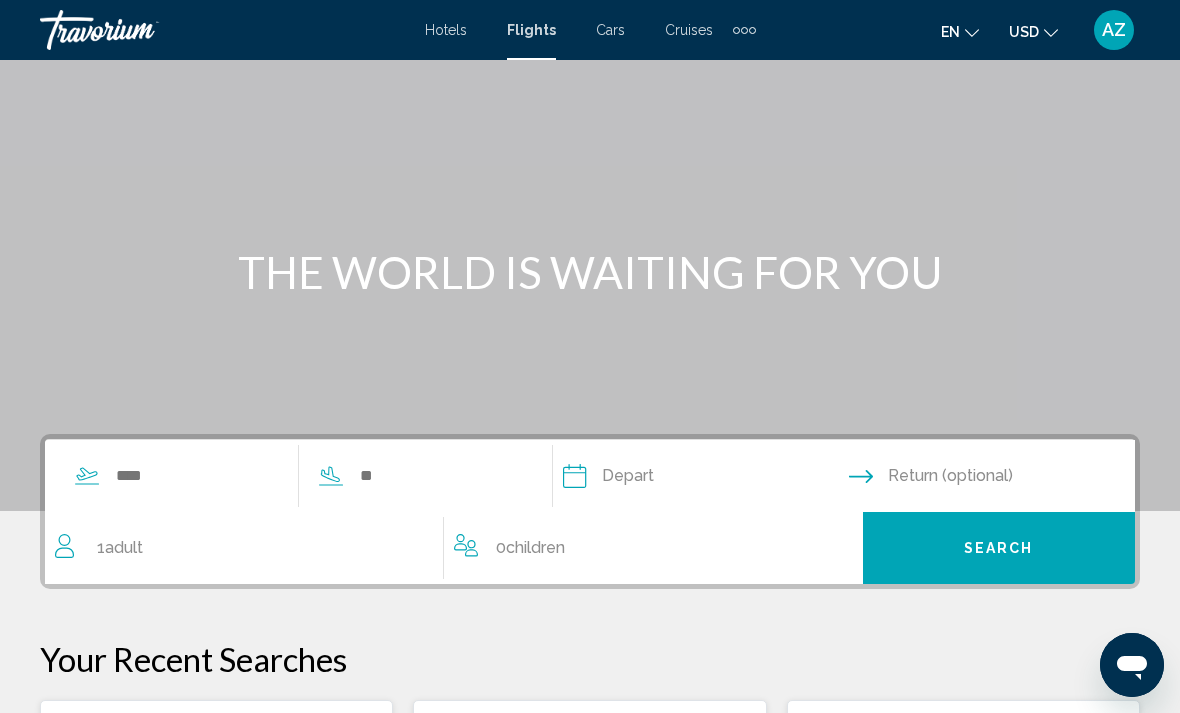 scroll, scrollTop: 0, scrollLeft: 0, axis: both 